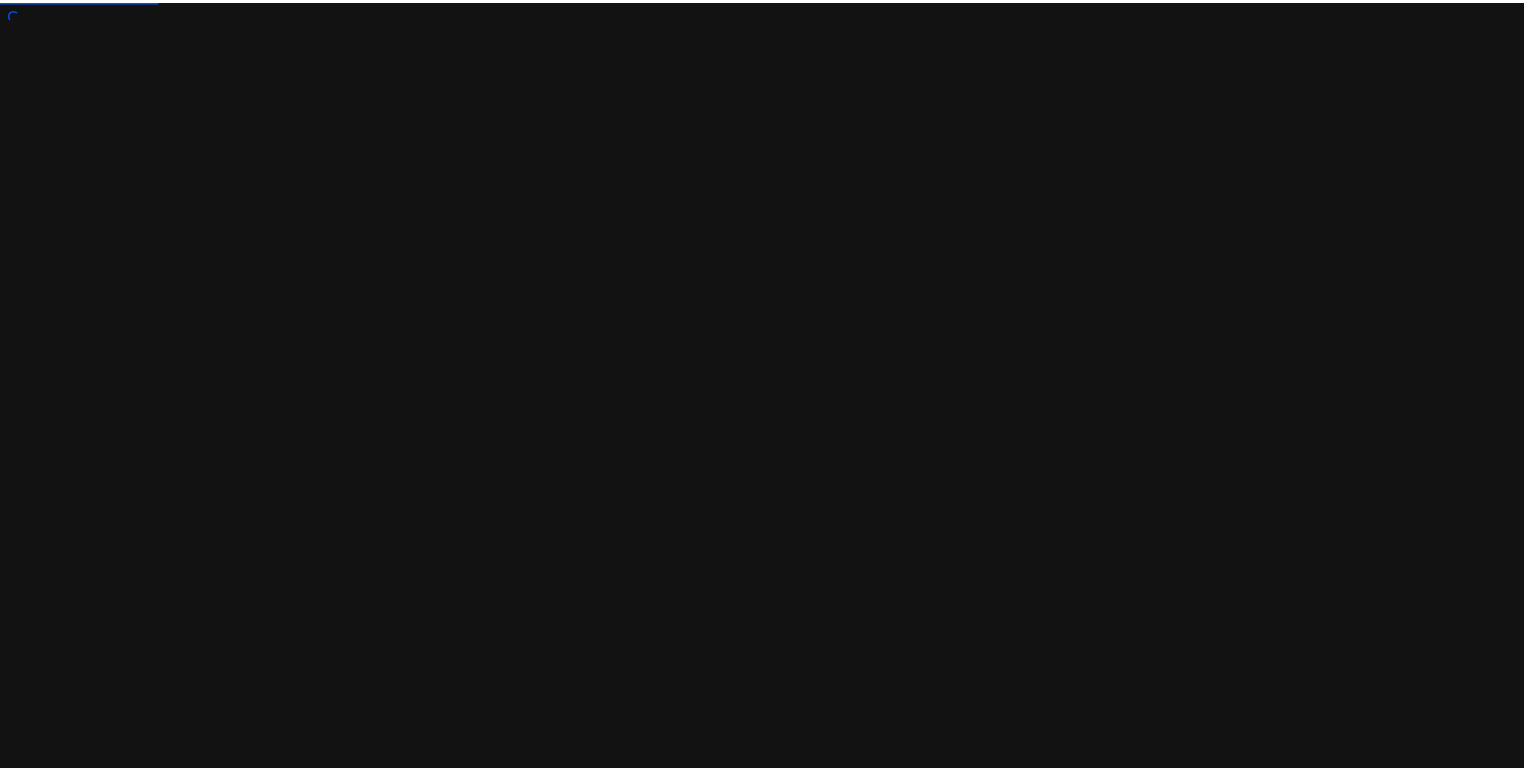 scroll, scrollTop: 0, scrollLeft: 0, axis: both 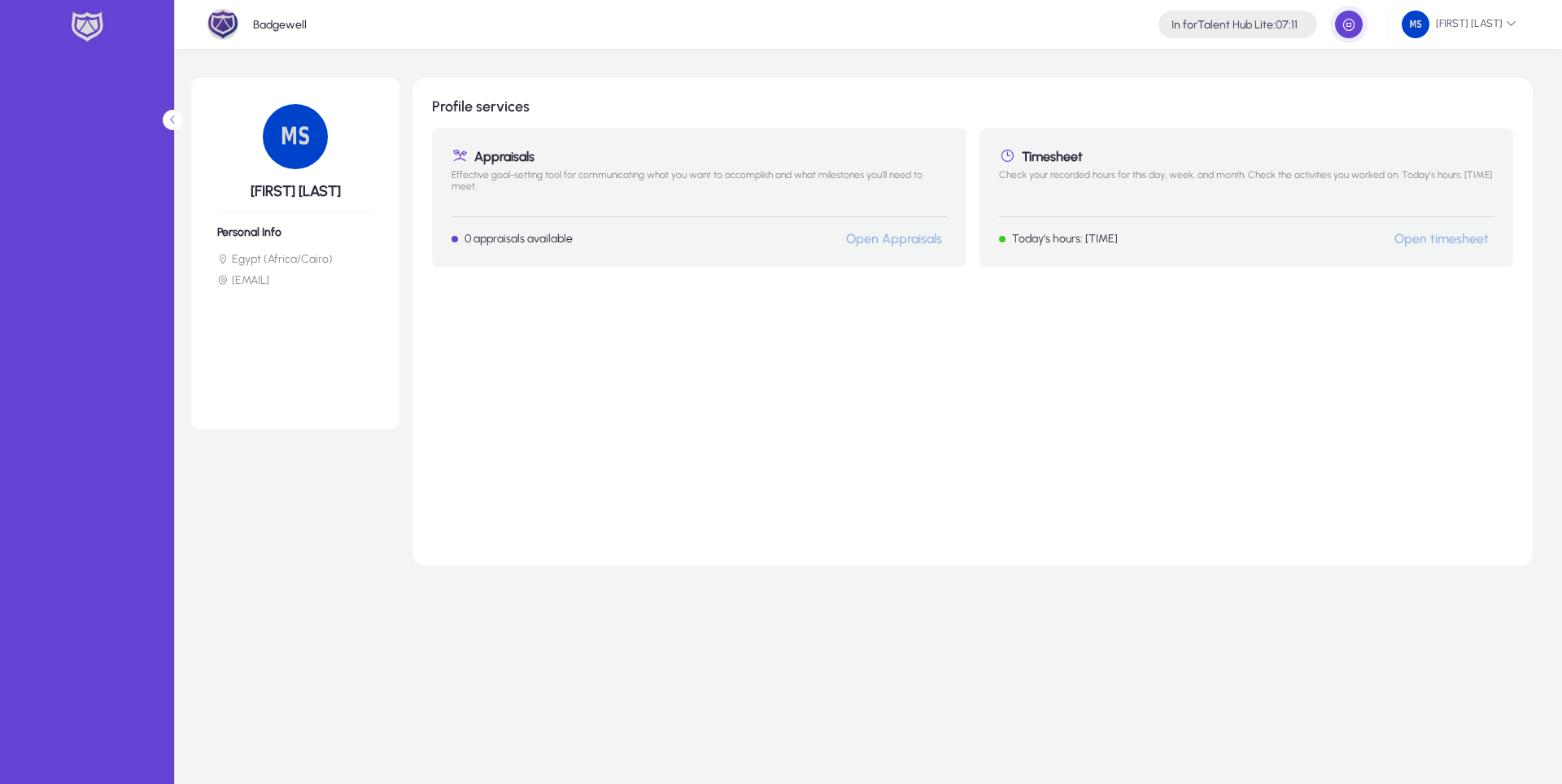 click on "Profile services  Appraisals   Effective goal-setting tool for communicating what you want to accomplish and what milestones you’ll need to meet.  0 appraisals available Open Appraisals Timesheet   Check your recorded hours for this day, week, and month. Check the activities you worked on.  Today’s hours: 07:11 Open timesheet" 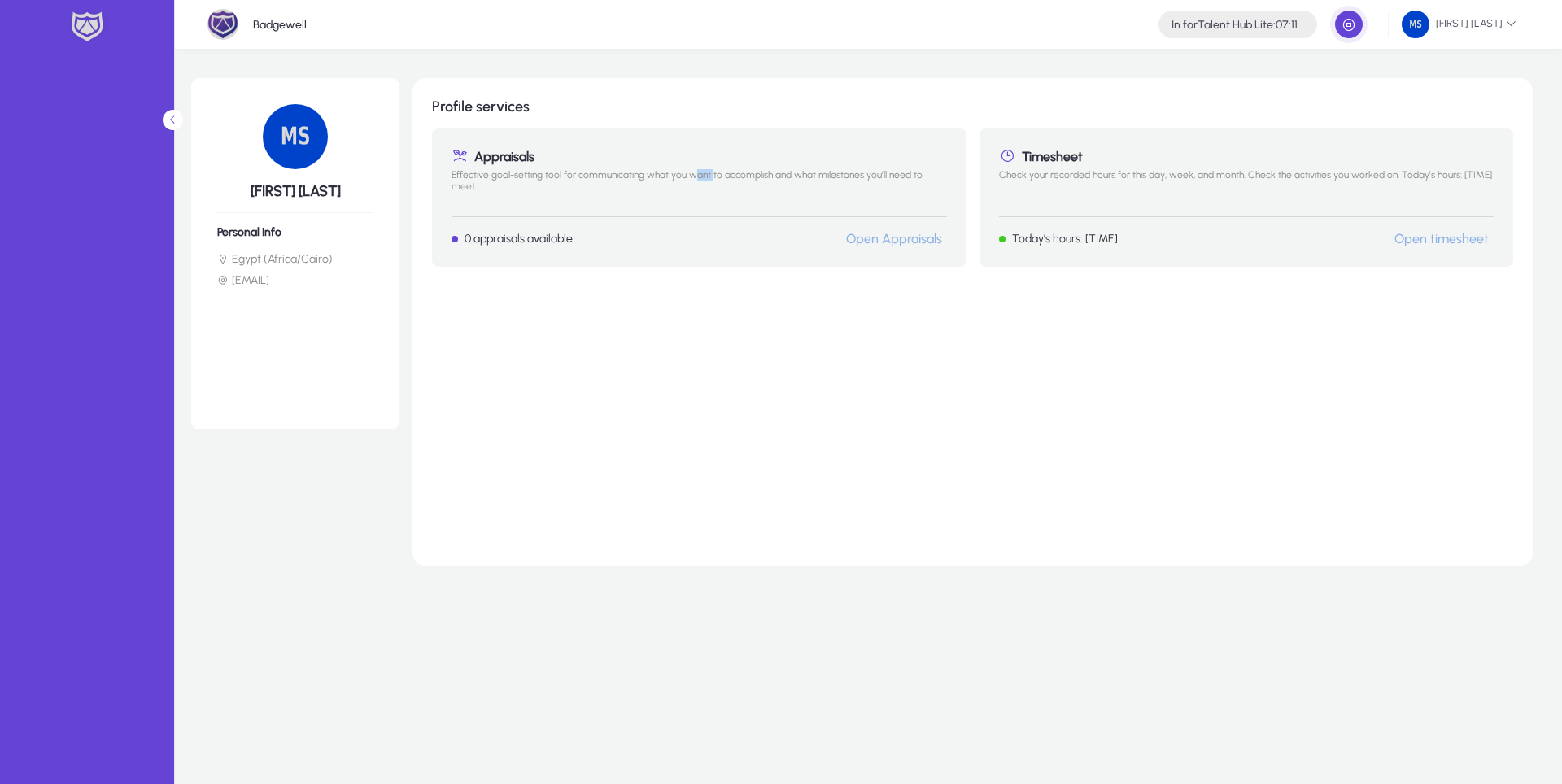 click on "Effective goal-setting tool for communicating what you want to accomplish and what milestones you’ll need to meet." 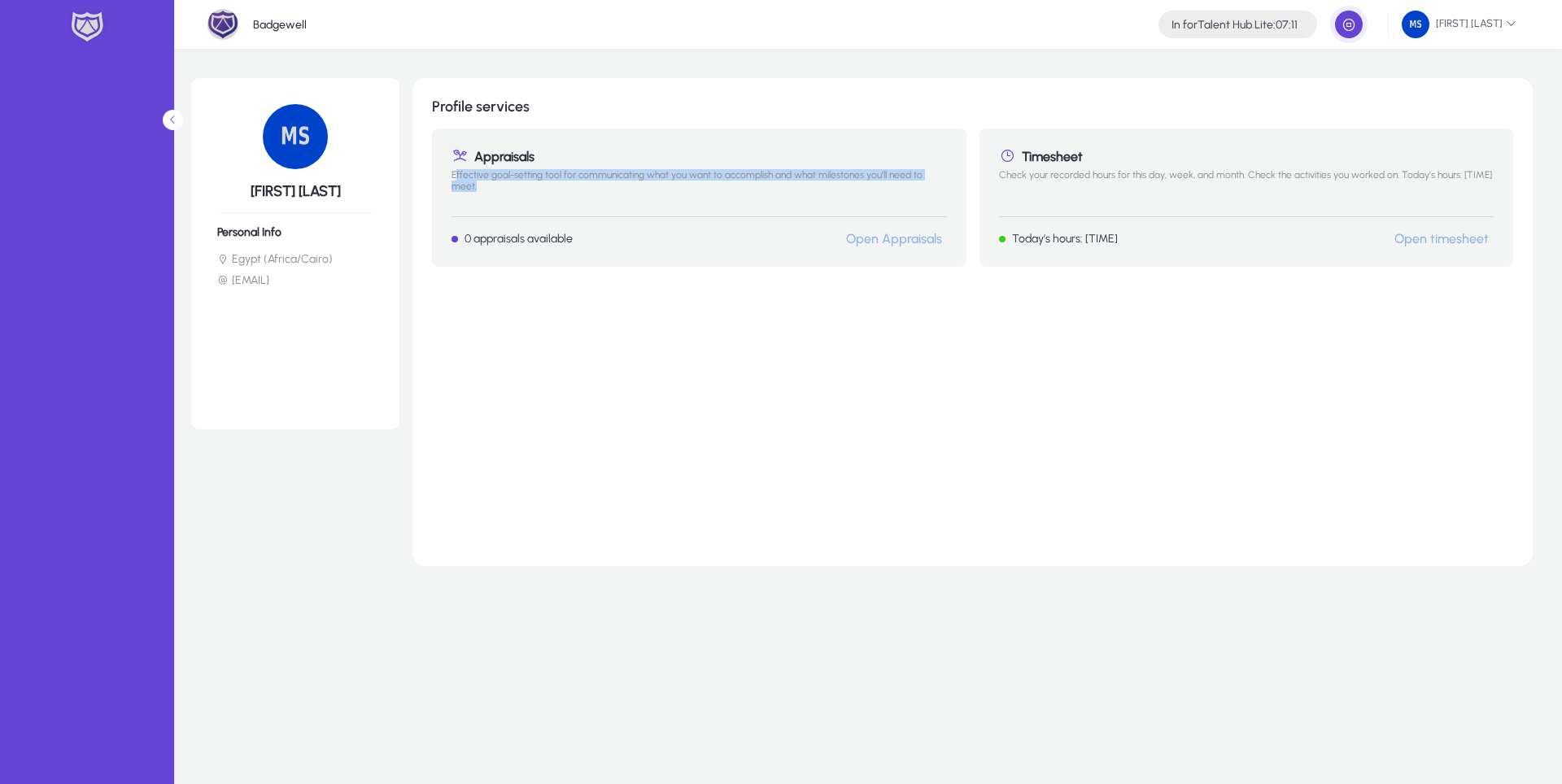 click on "Effective goal-setting tool for communicating what you want to accomplish and what milestones you’ll need to meet." 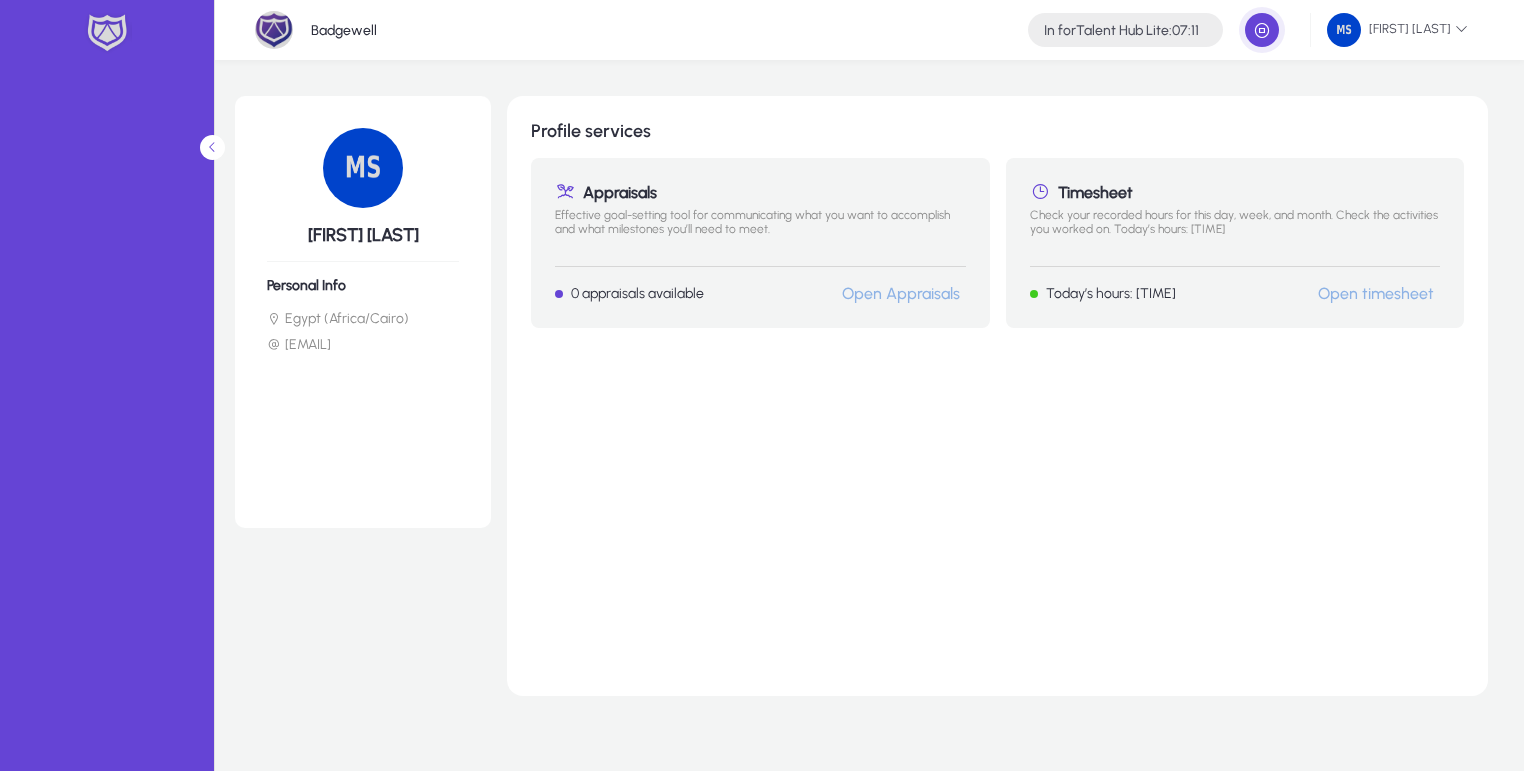 click on "Effective goal-setting tool for communicating what you want to accomplish and what milestones you’ll need to meet." 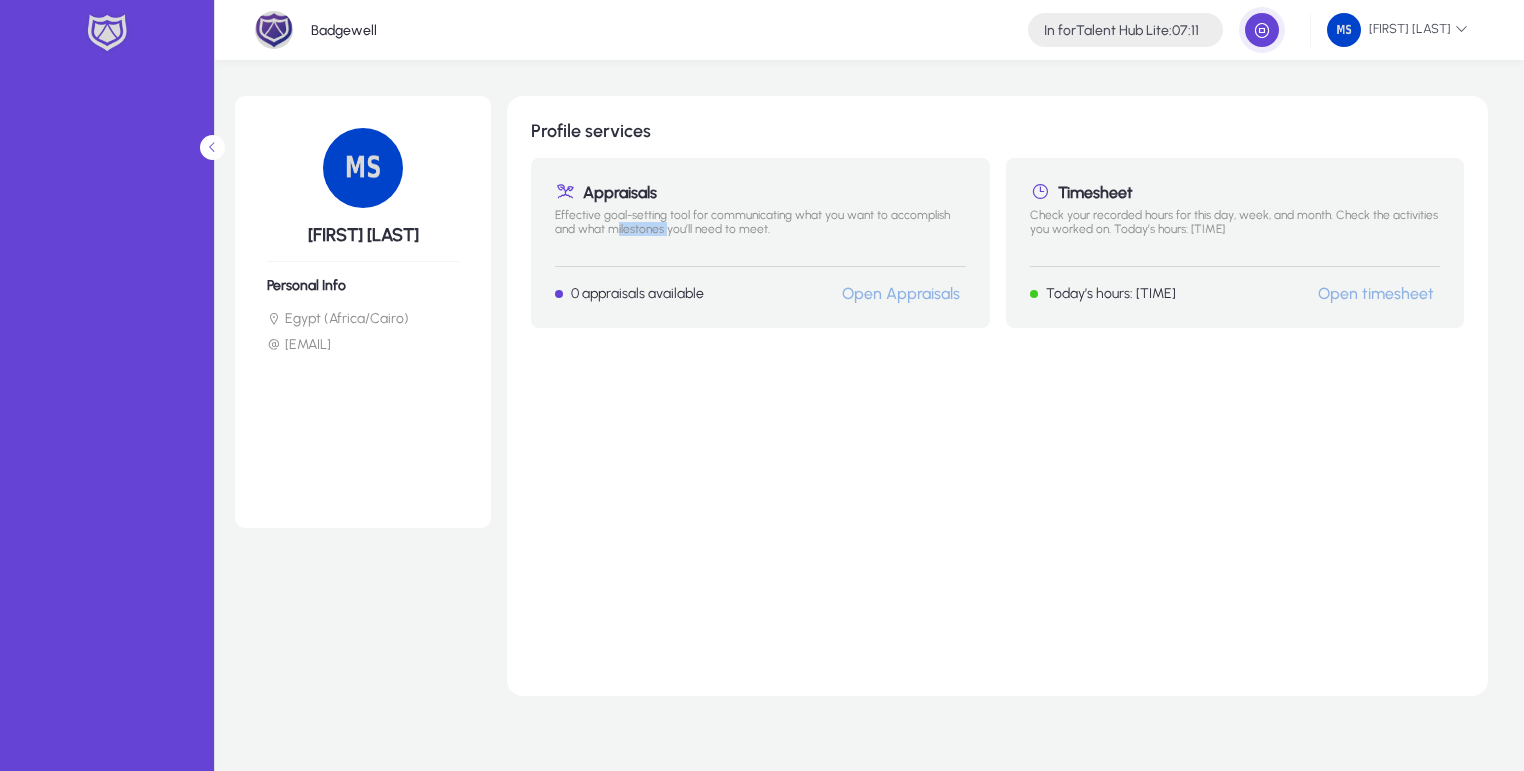 click on "Effective goal-setting tool for communicating what you want to accomplish and what milestones you’ll need to meet." 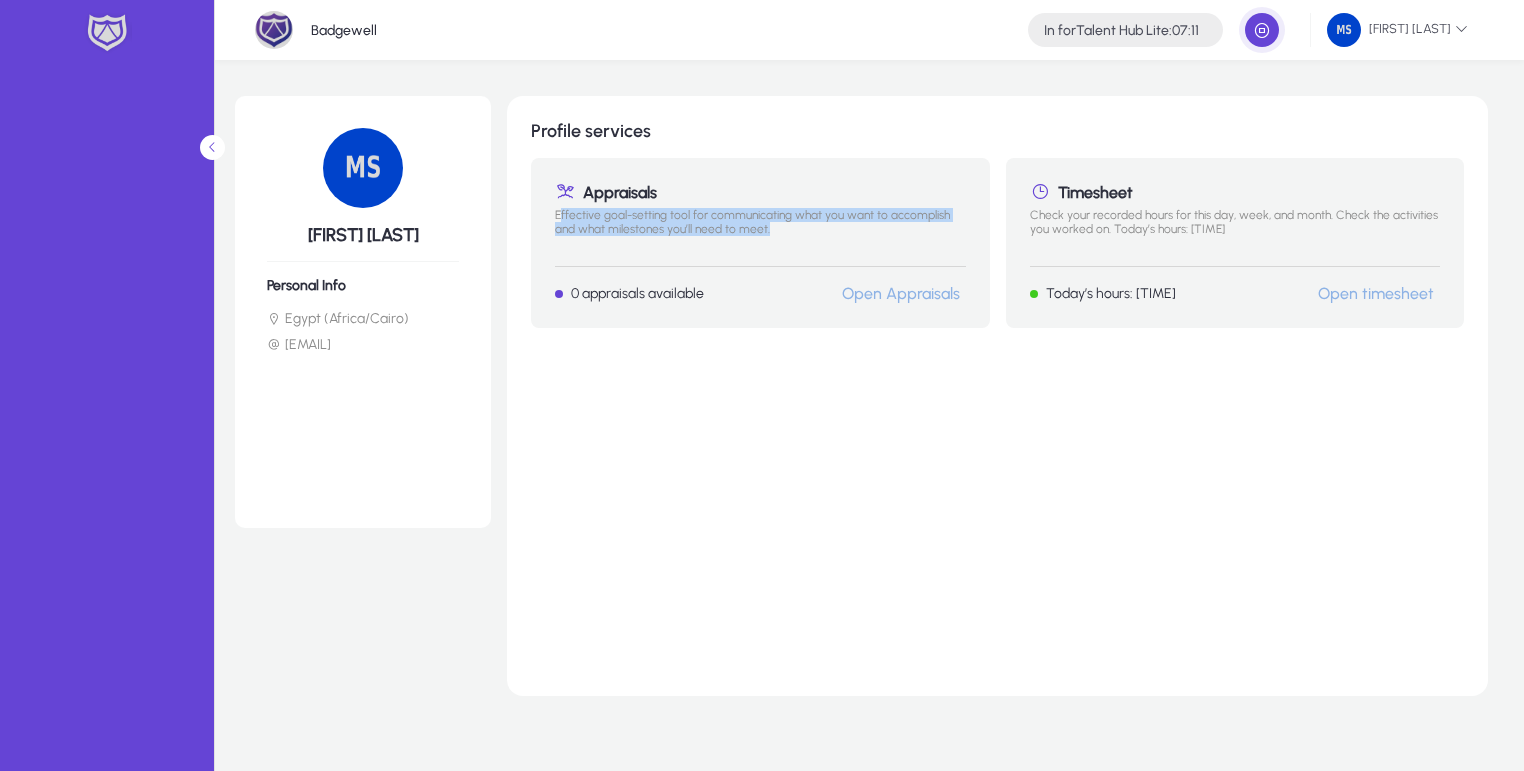 click on "Effective goal-setting tool for communicating what you want to accomplish and what milestones you’ll need to meet." 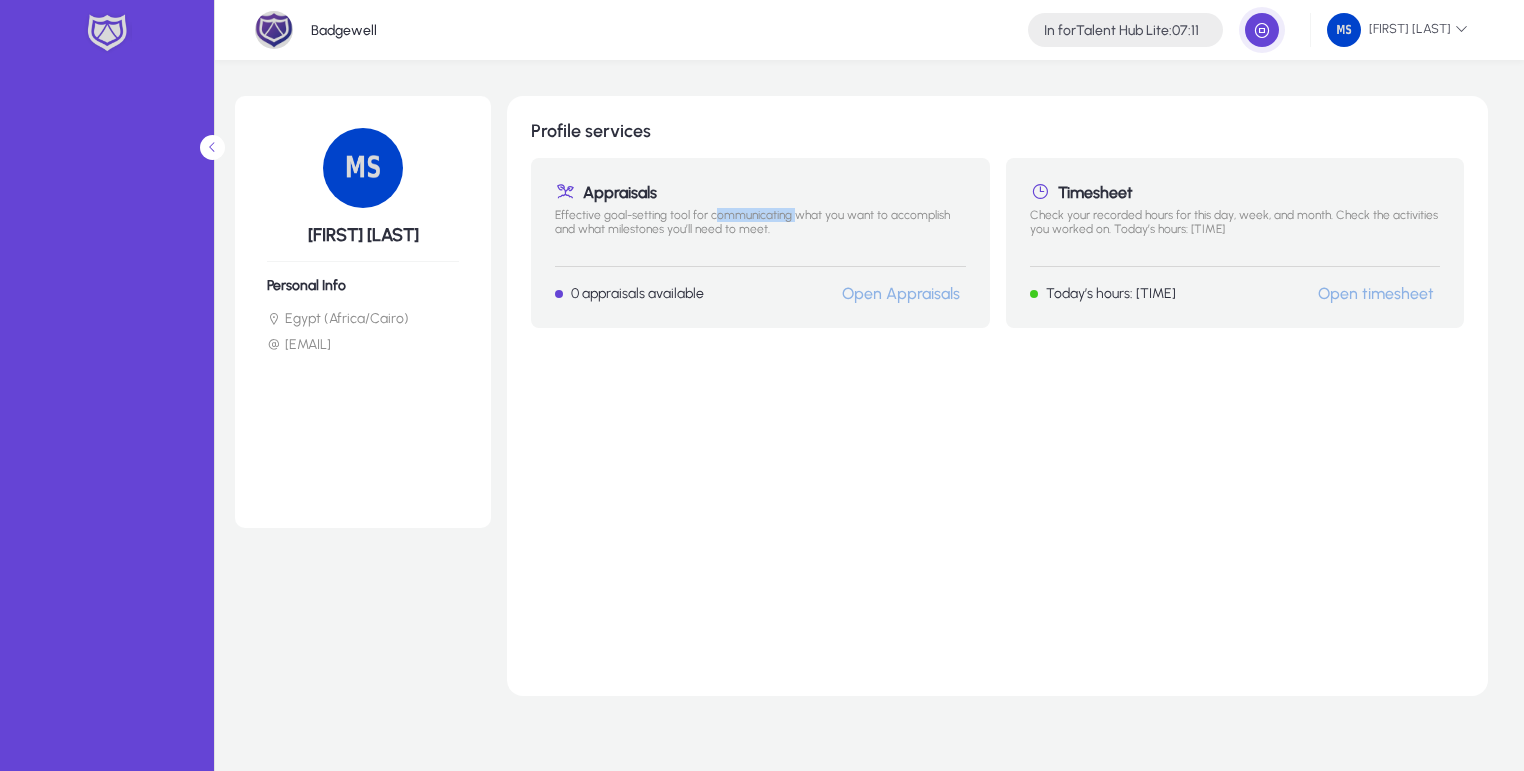 click on "Effective goal-setting tool for communicating what you want to accomplish and what milestones you’ll need to meet." 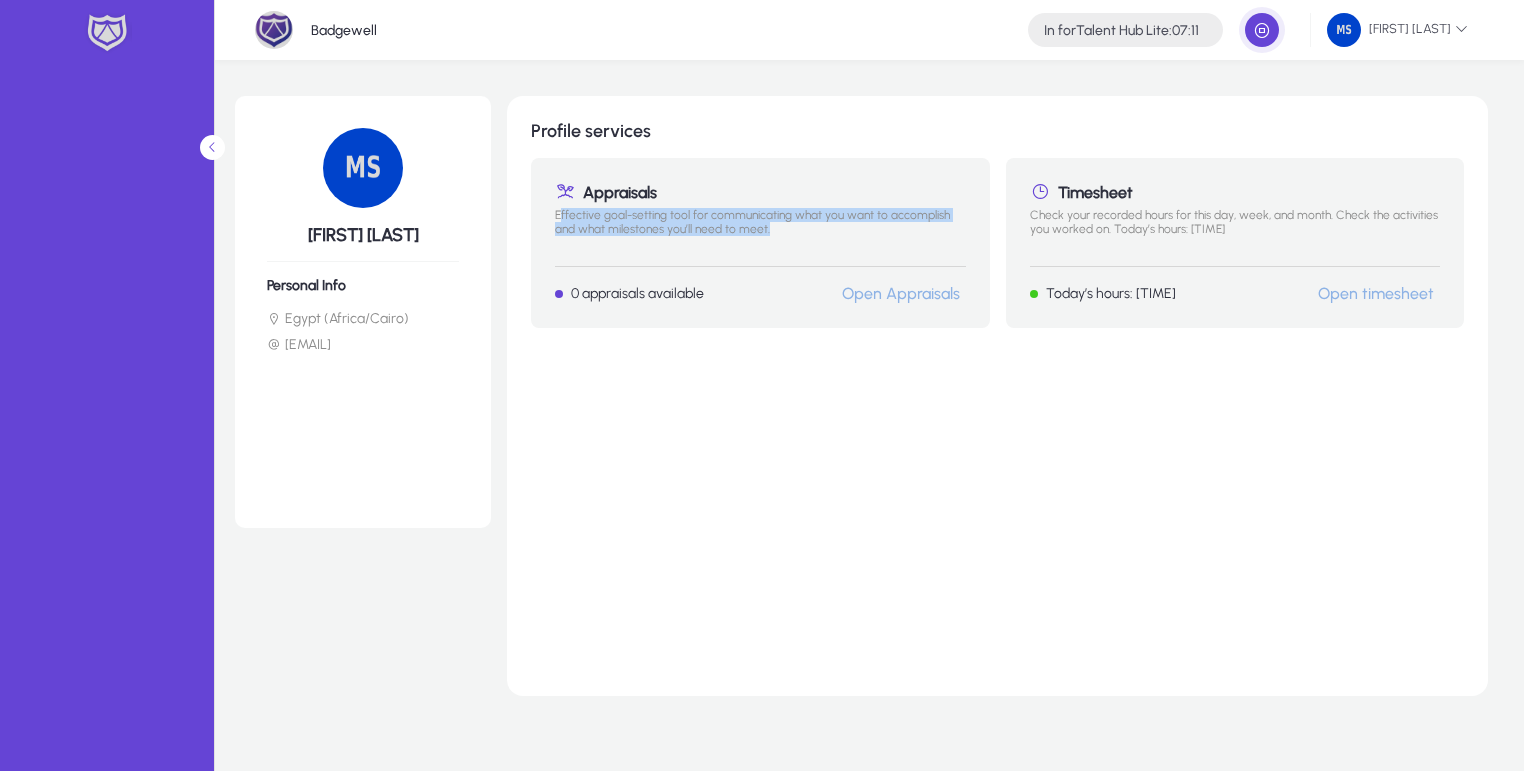 click on "Effective goal-setting tool for communicating what you want to accomplish and what milestones you’ll need to meet." 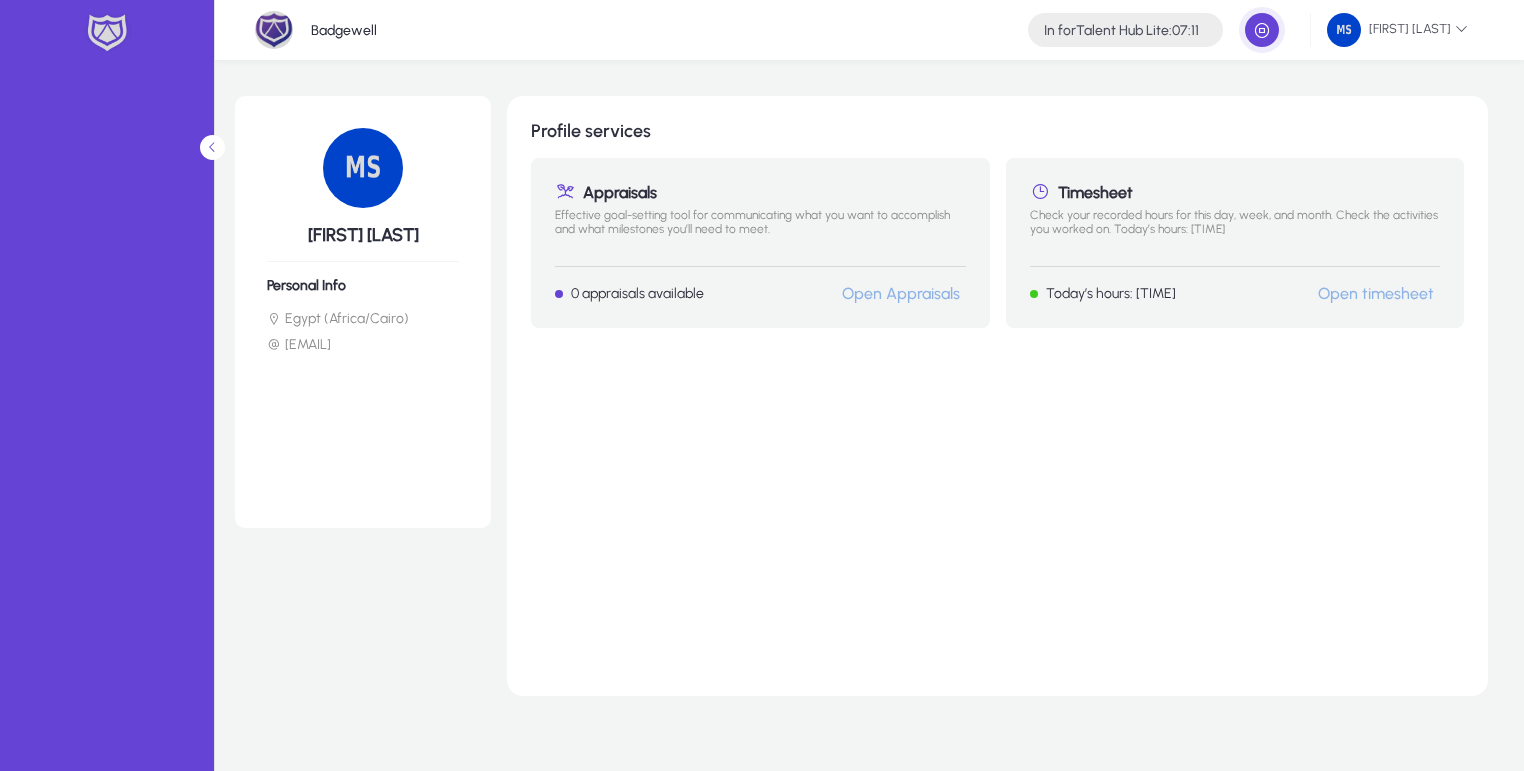 click on "Open timesheet" 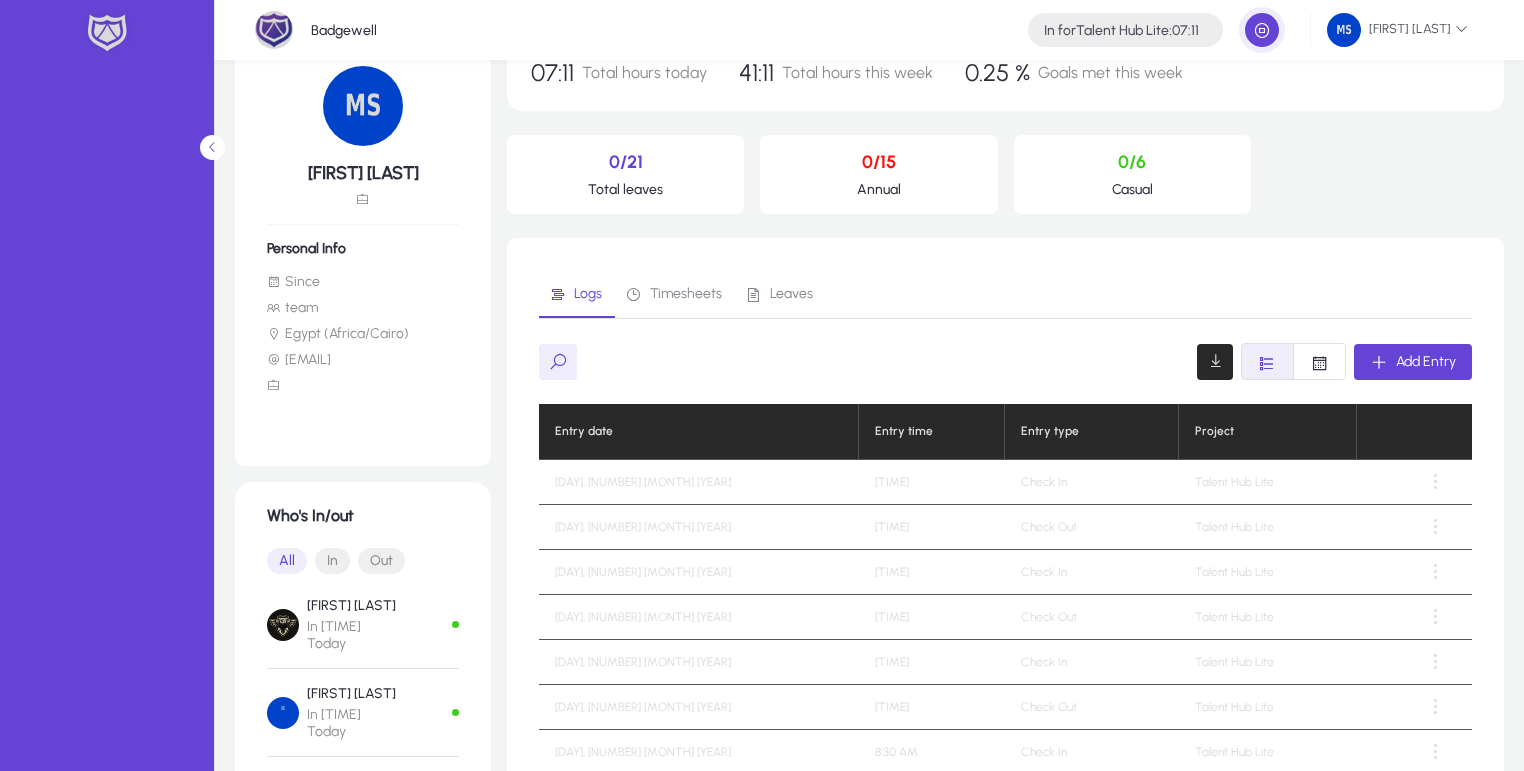 scroll, scrollTop: 96, scrollLeft: 0, axis: vertical 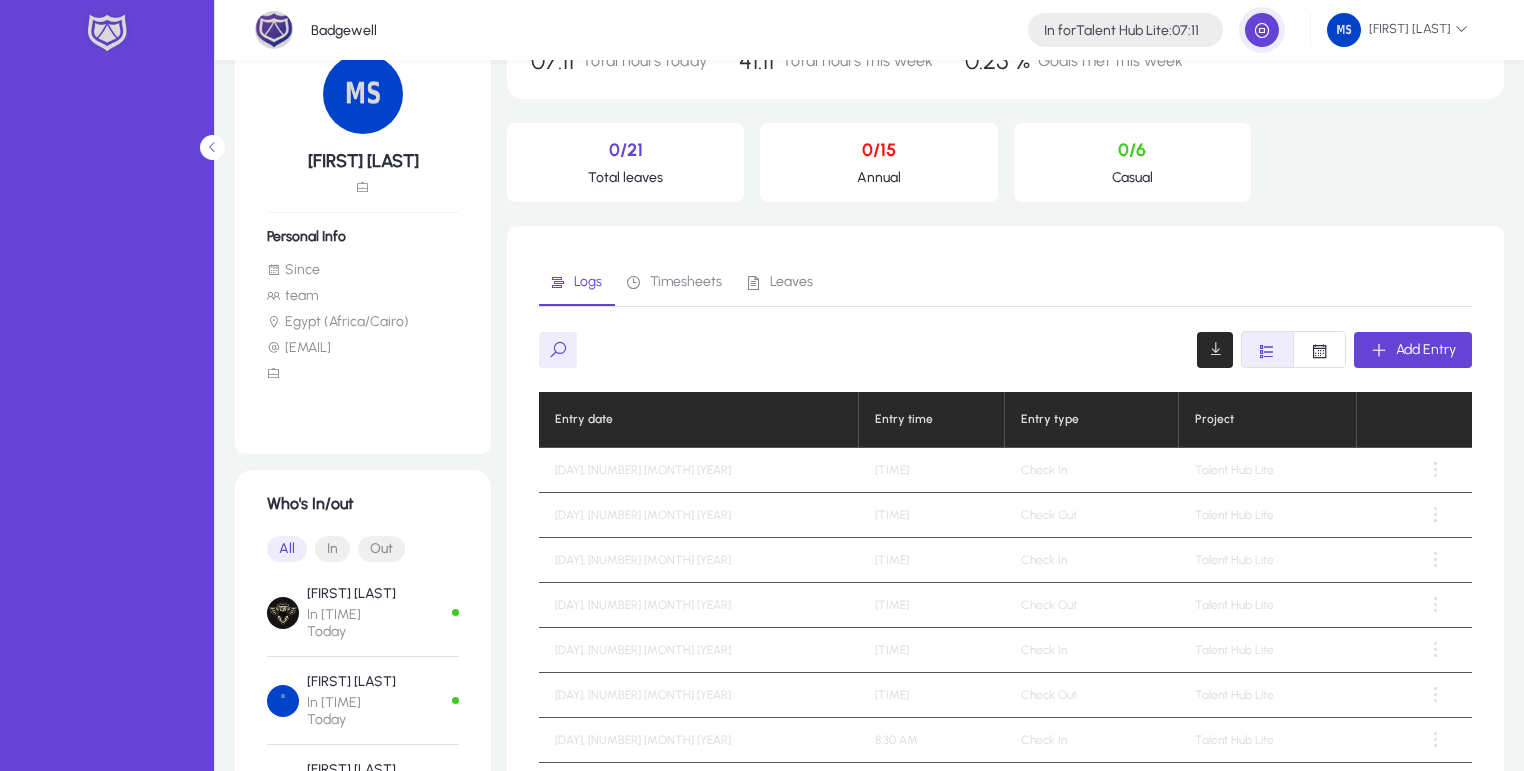 click on "[FIRST] [LAST]    Personal Info  Since     team   Egypt ([TIMEZONE])   [EMAIL]" 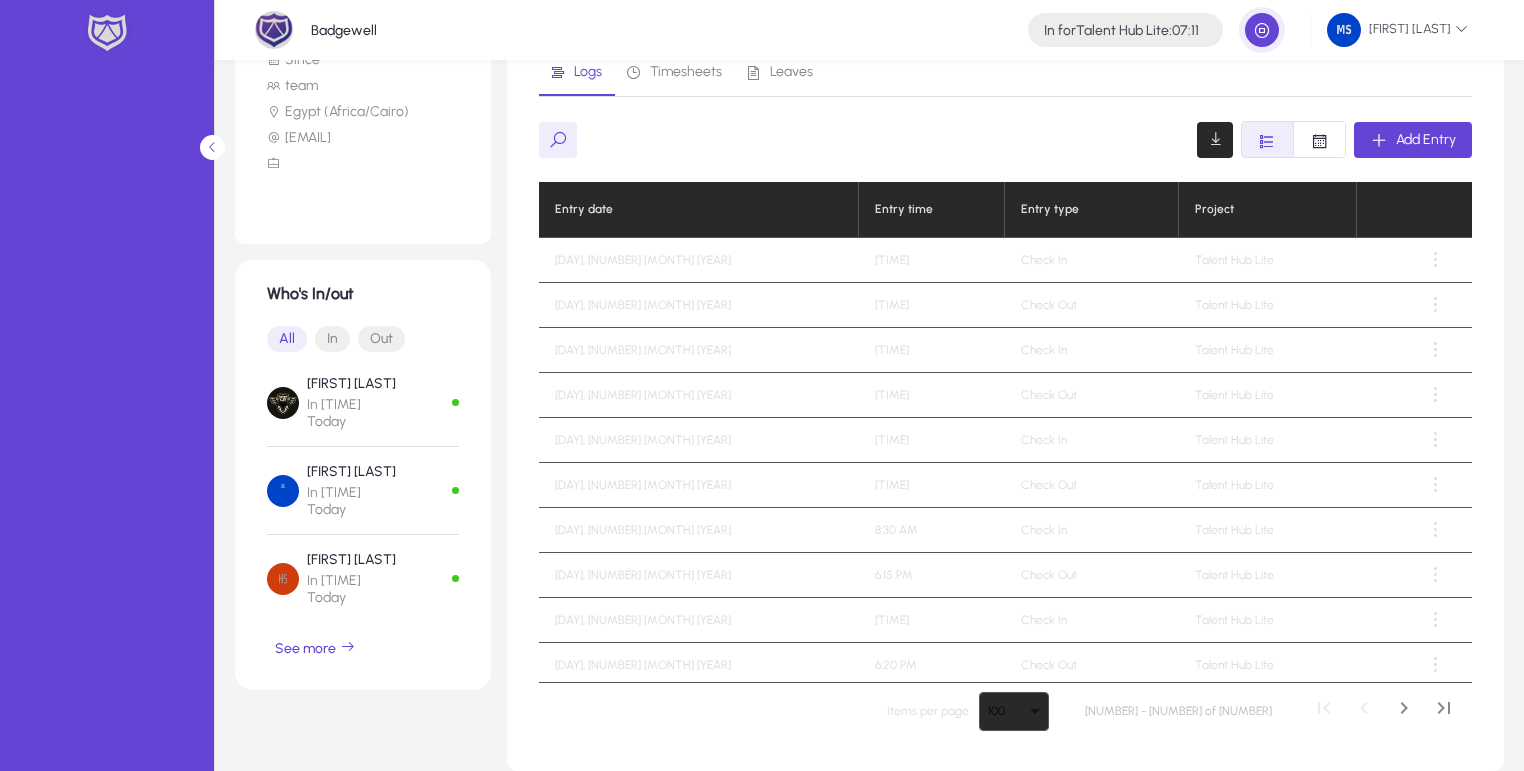 scroll, scrollTop: 384, scrollLeft: 0, axis: vertical 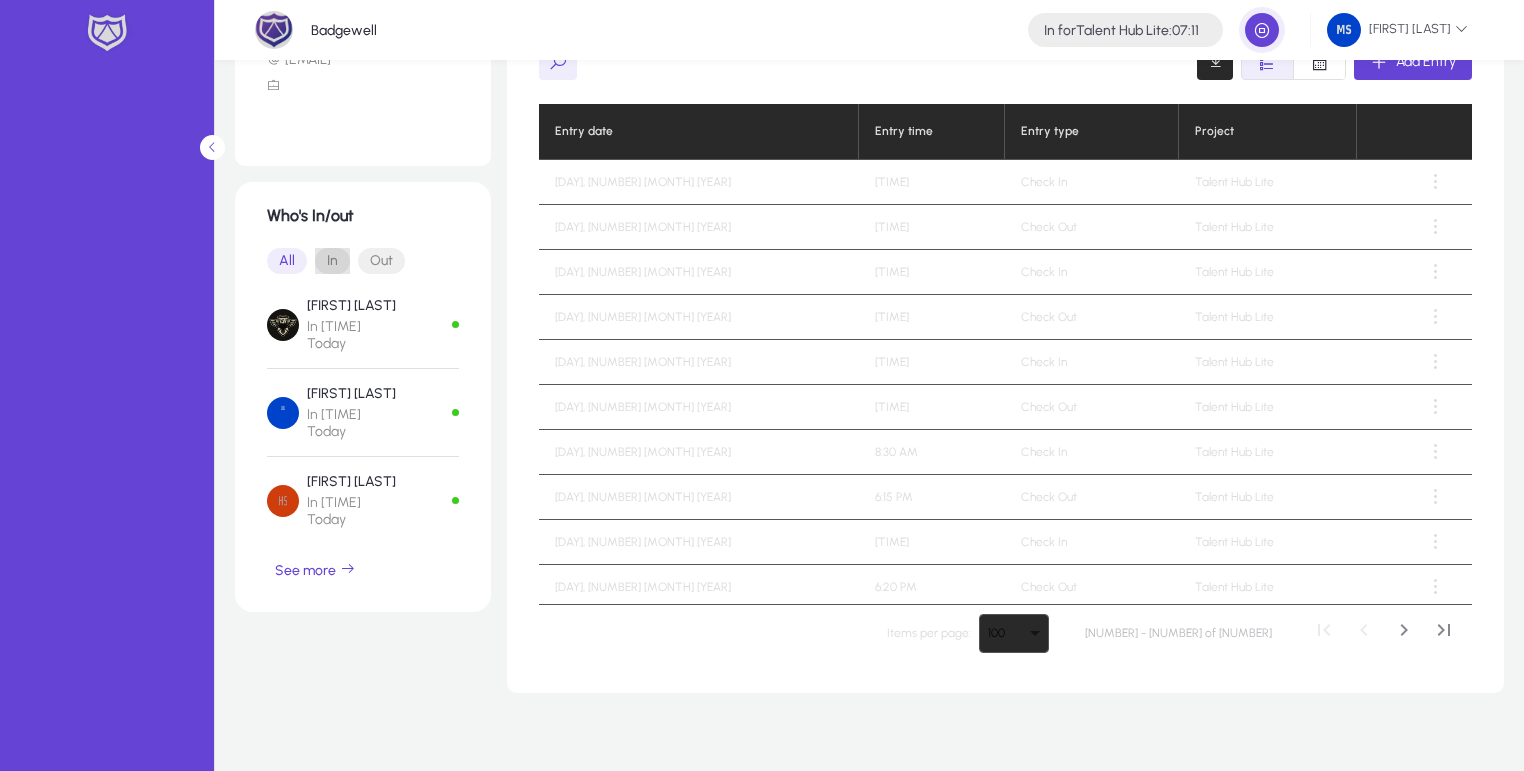 click on "In" at bounding box center [332, 261] 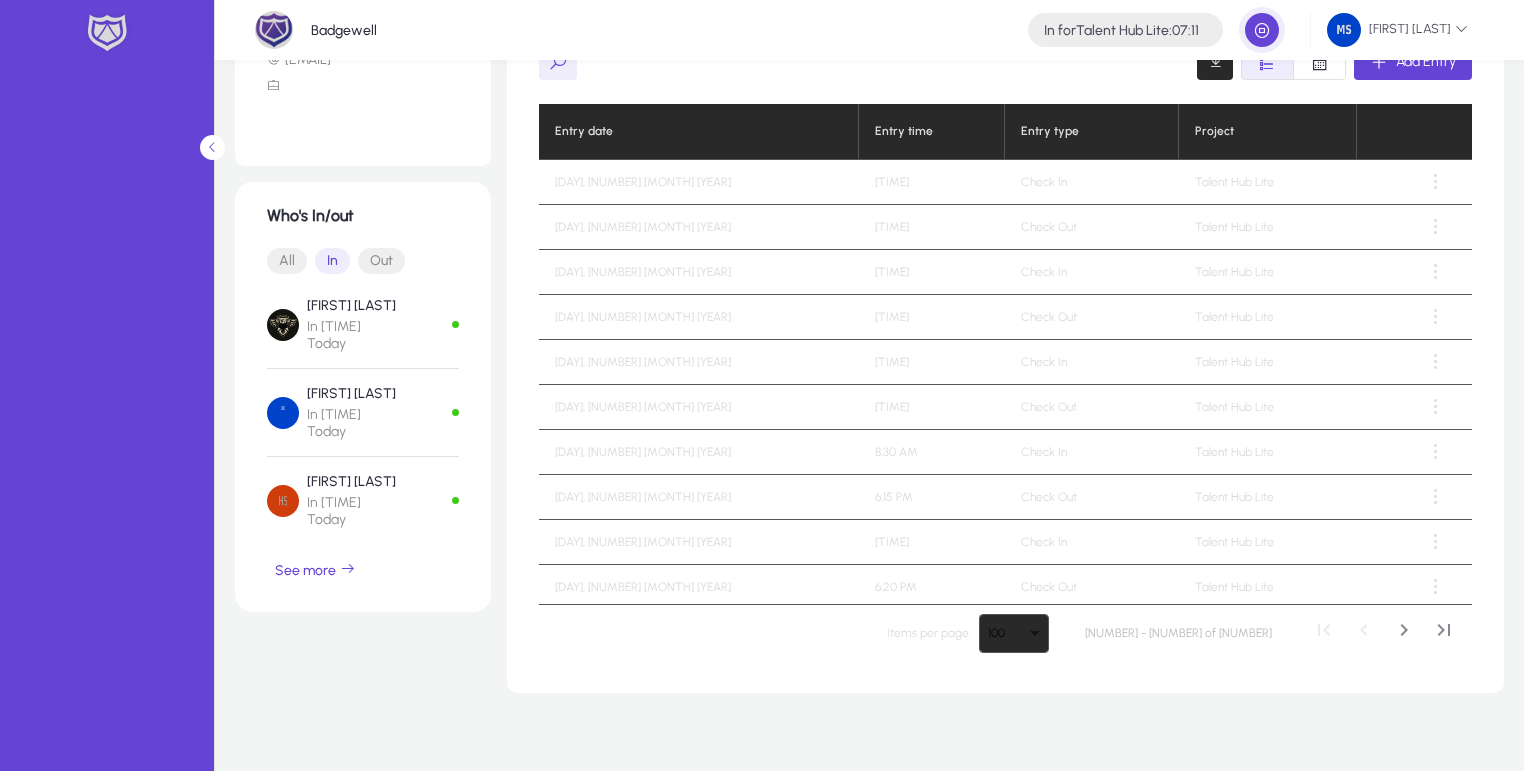 drag, startPoint x: 324, startPoint y: 416, endPoint x: 377, endPoint y: 438, distance: 57.384666 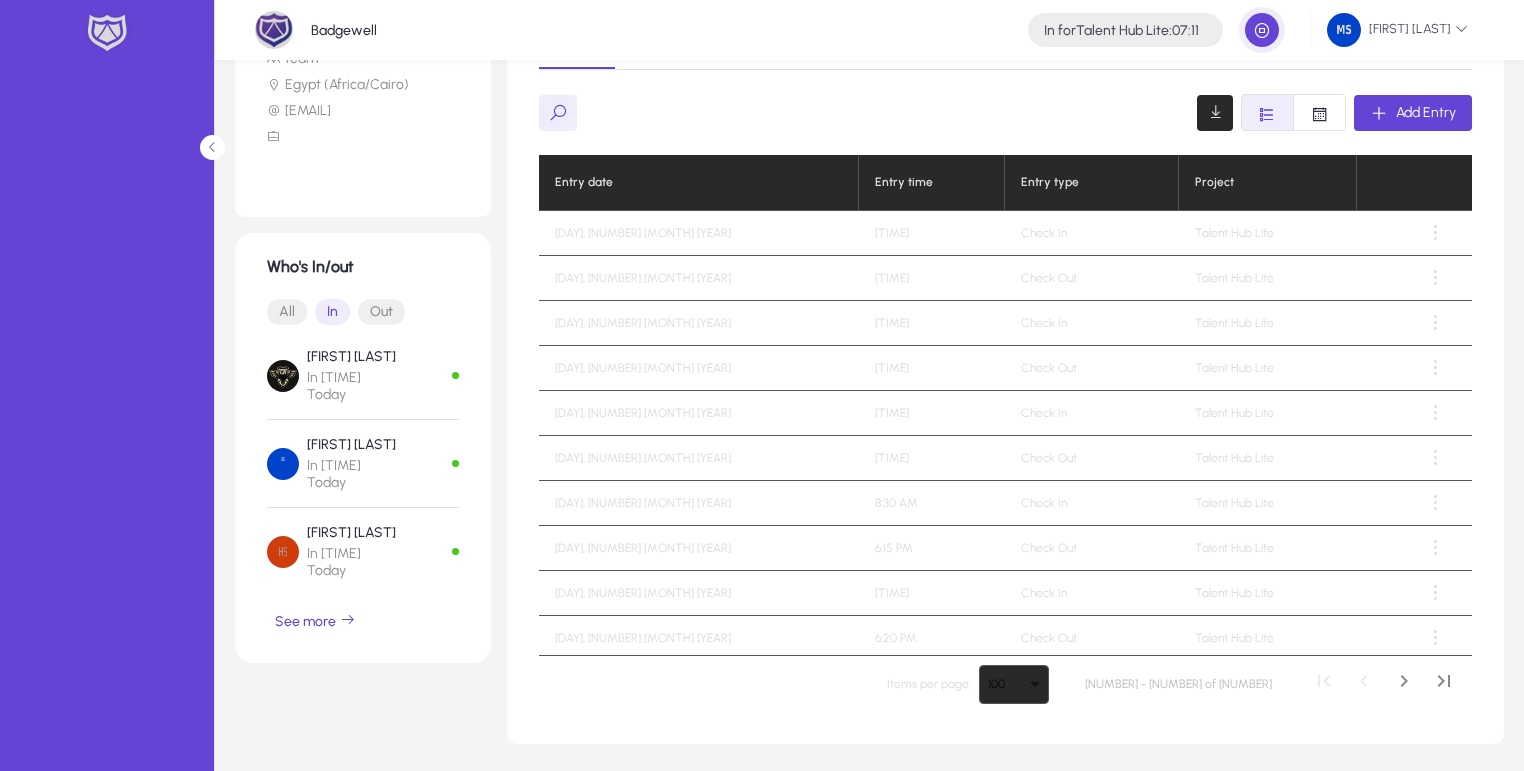 scroll, scrollTop: 288, scrollLeft: 0, axis: vertical 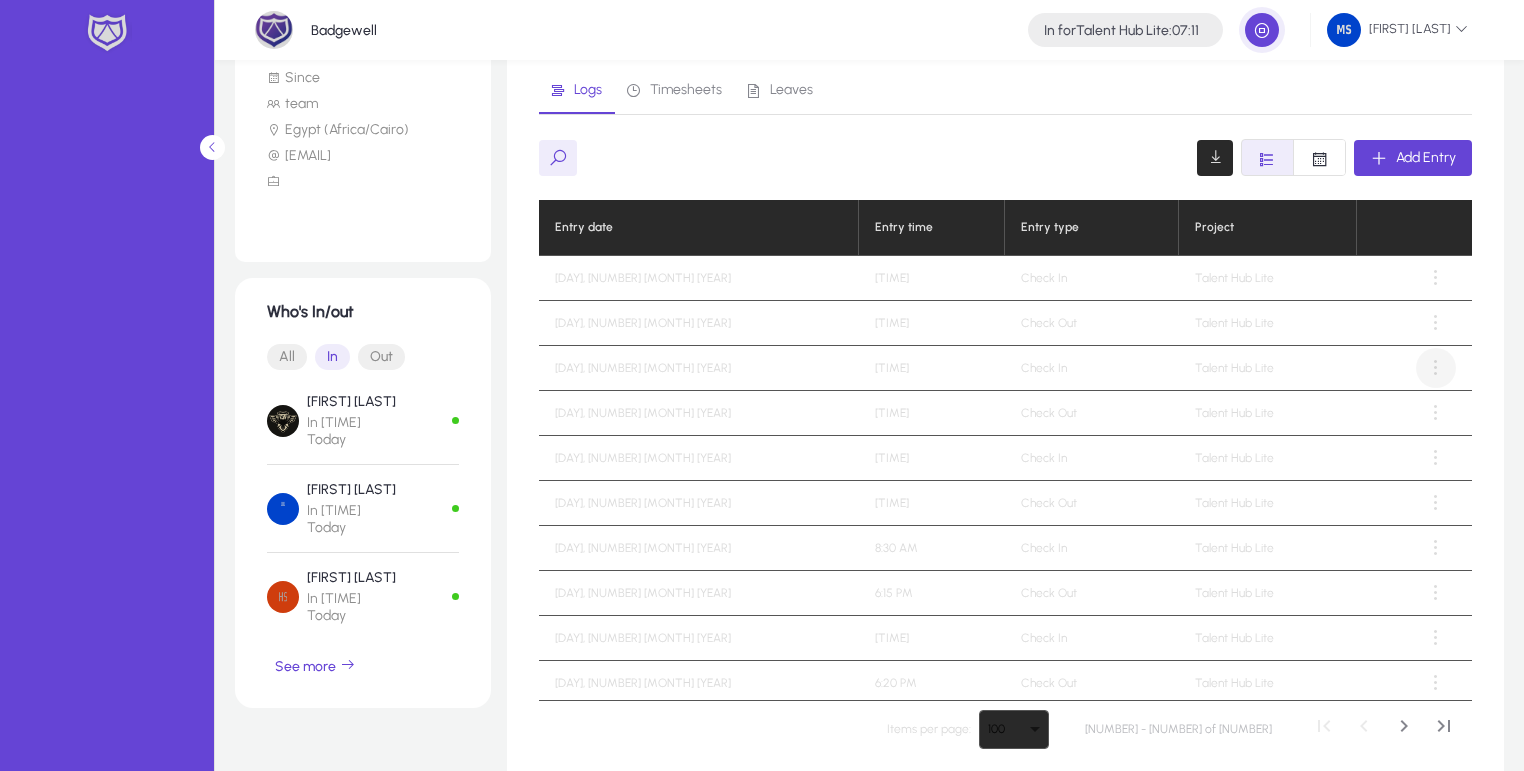 click 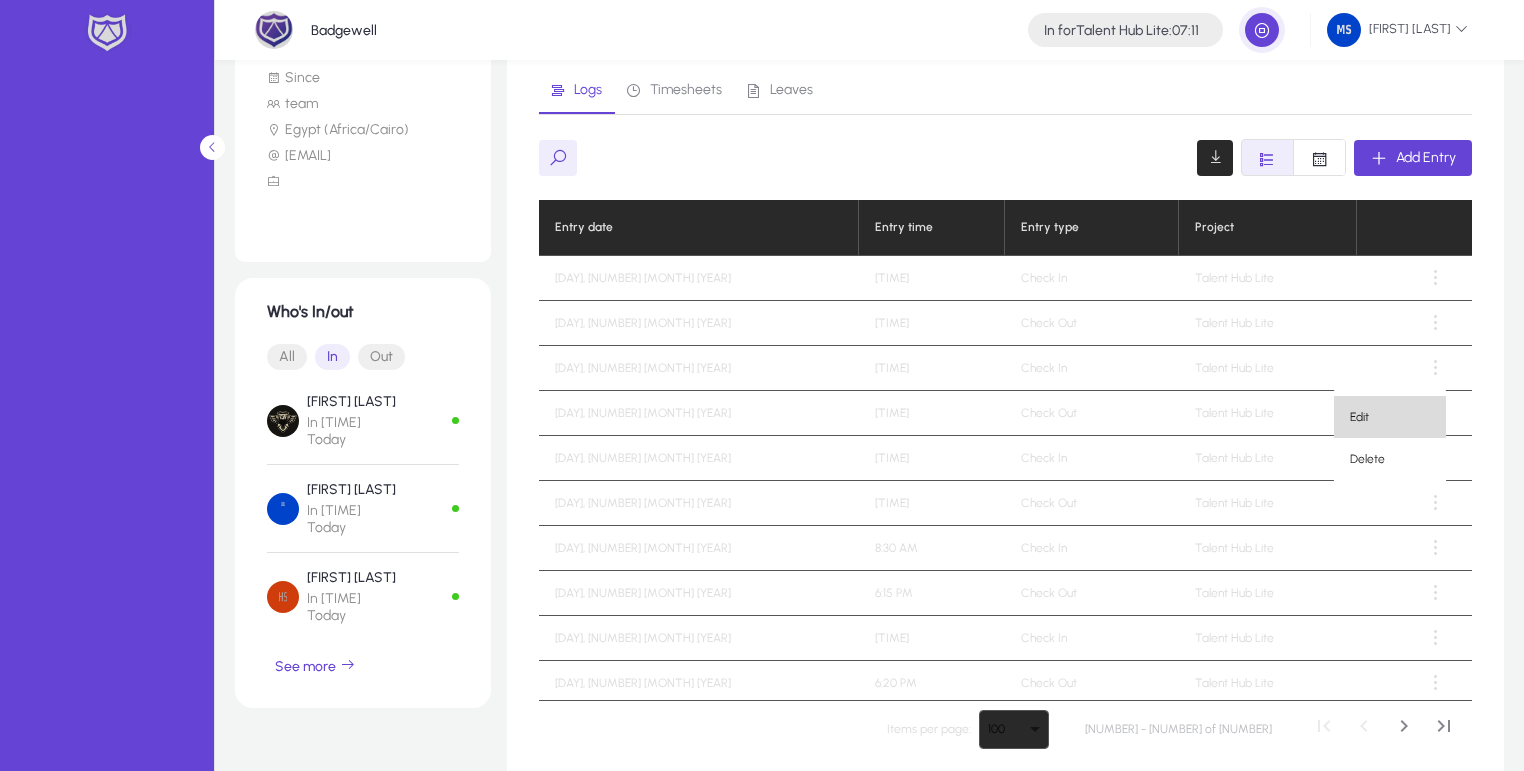 click on "Edit" at bounding box center (1390, 417) 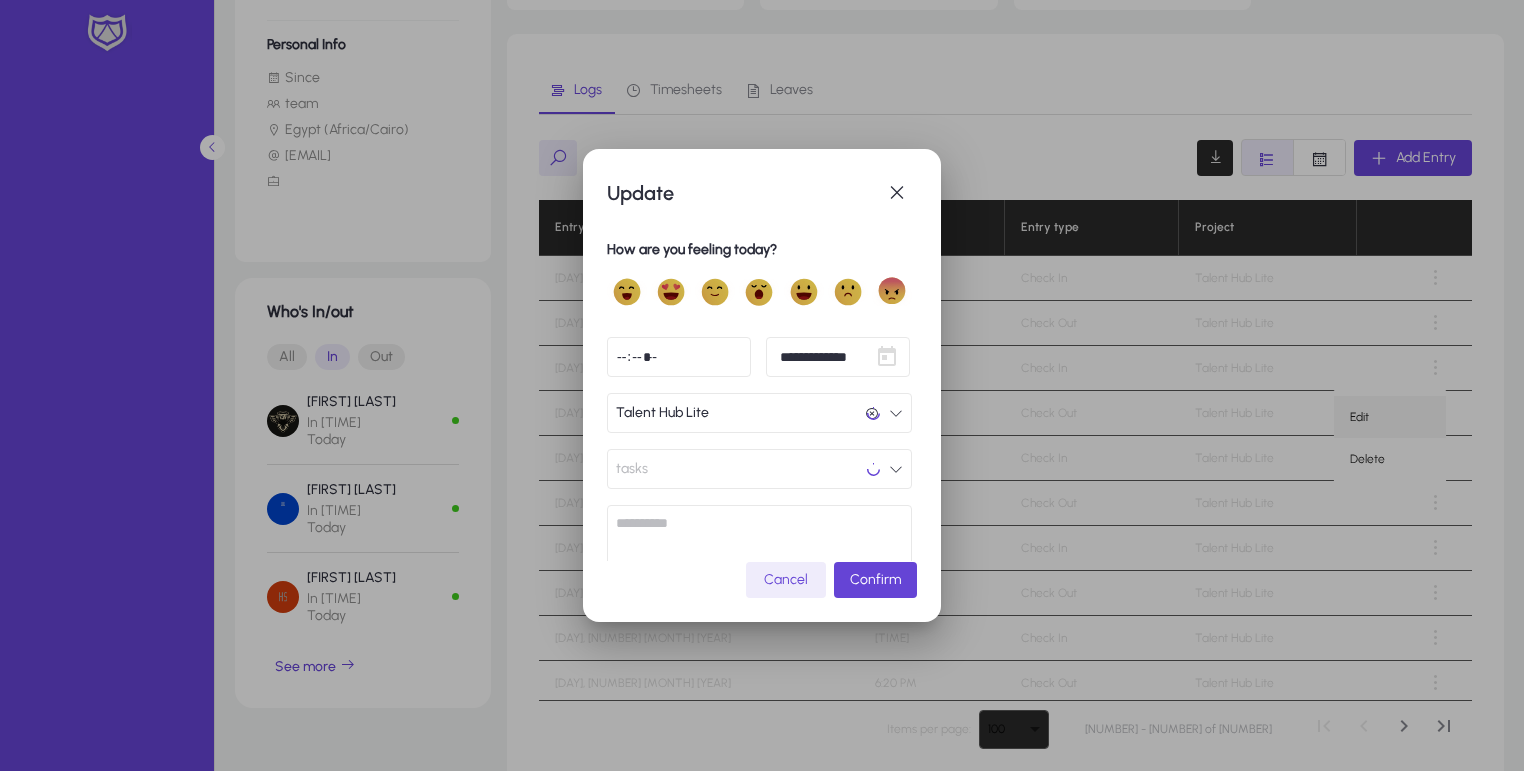scroll, scrollTop: 0, scrollLeft: 0, axis: both 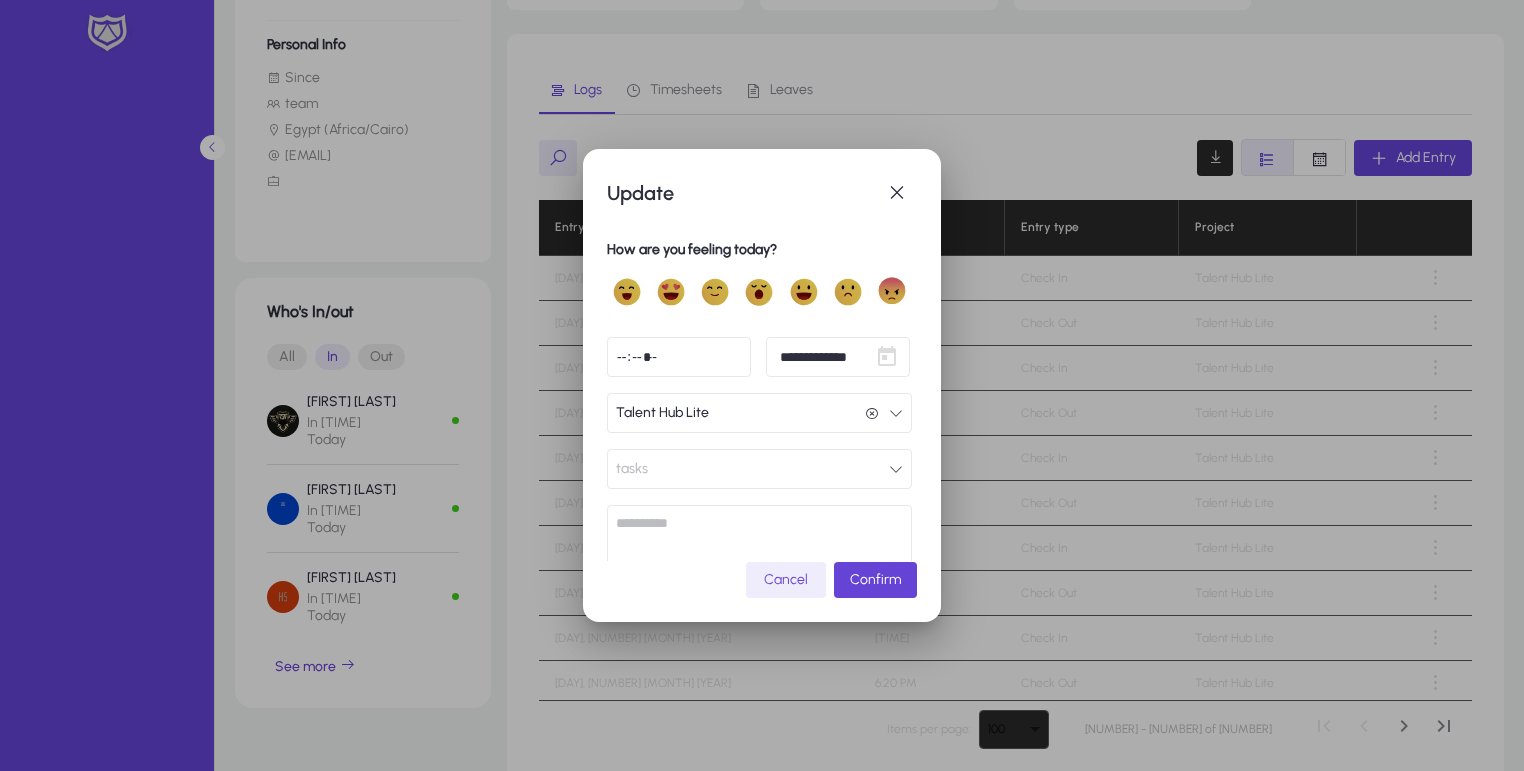 drag, startPoint x: 825, startPoint y: 188, endPoint x: 856, endPoint y: 184, distance: 31.257 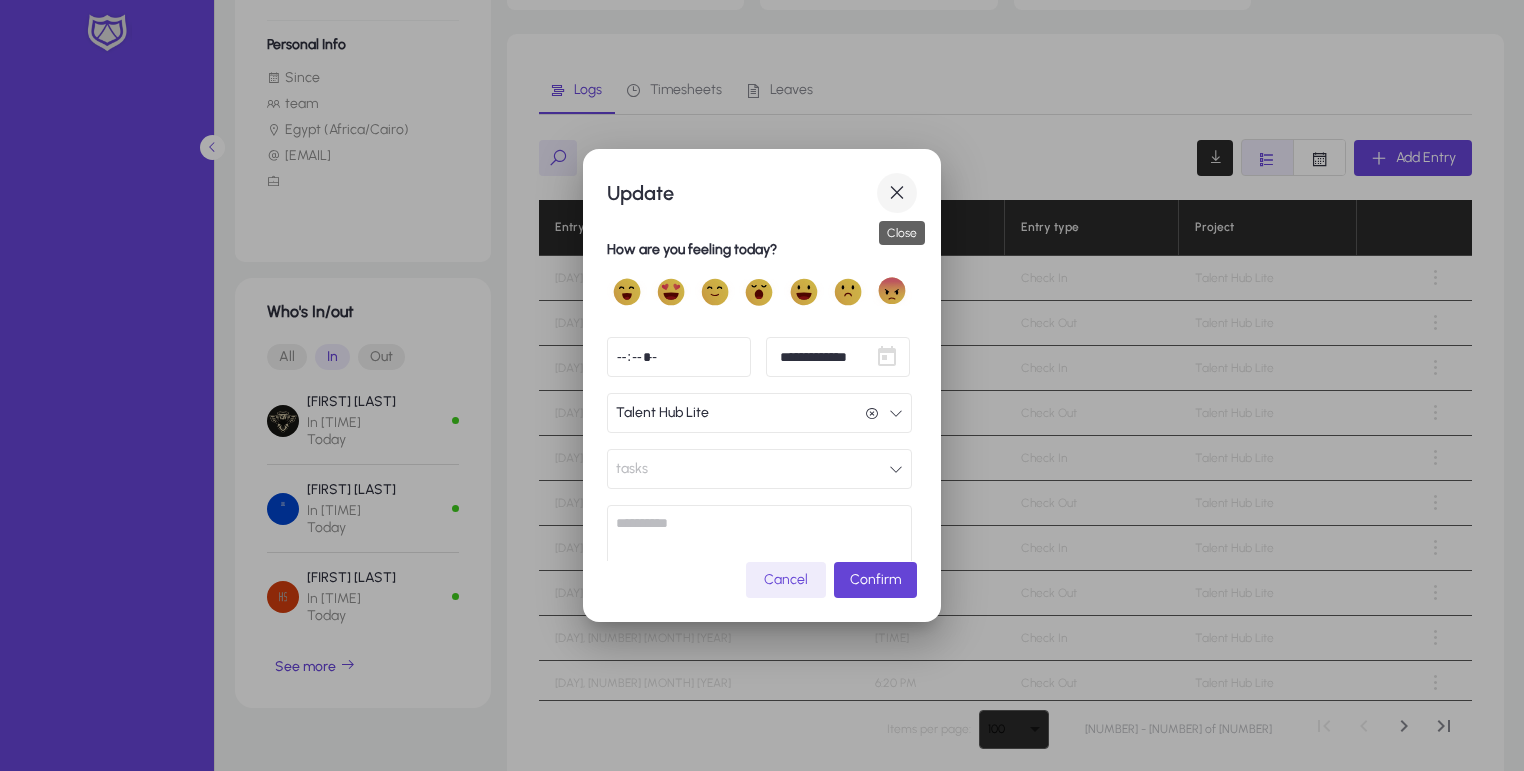 click at bounding box center [897, 193] 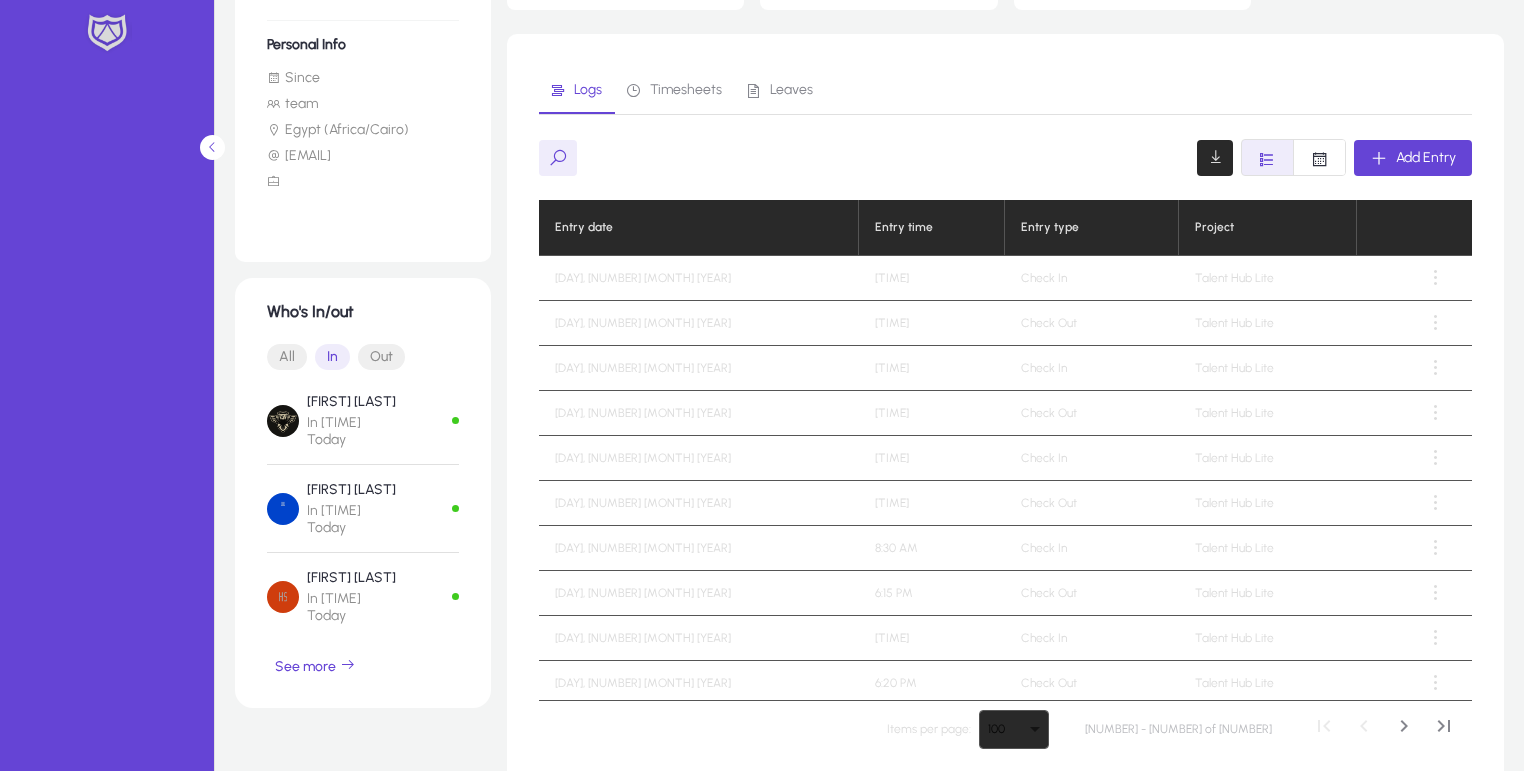 scroll, scrollTop: 288, scrollLeft: 0, axis: vertical 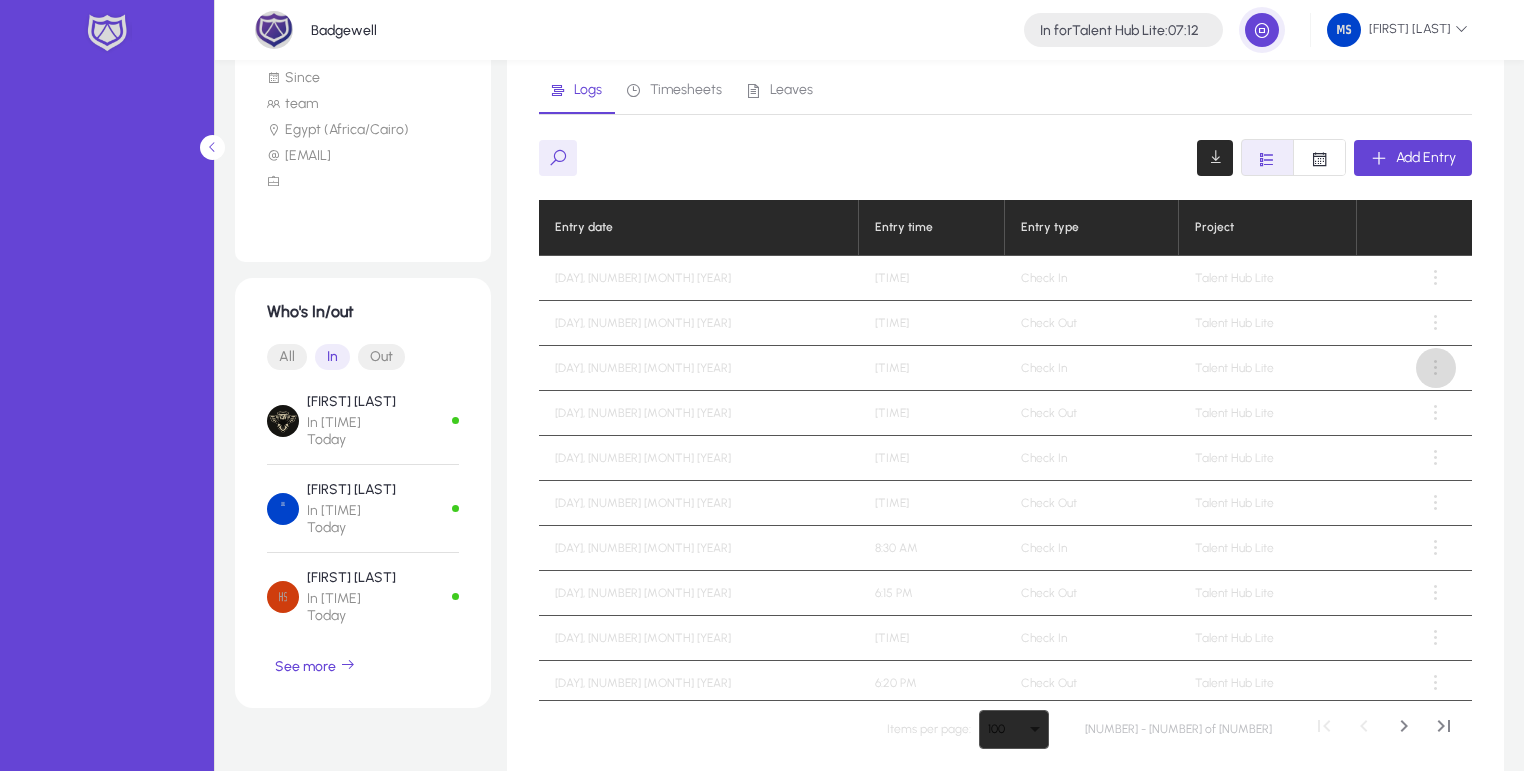 click 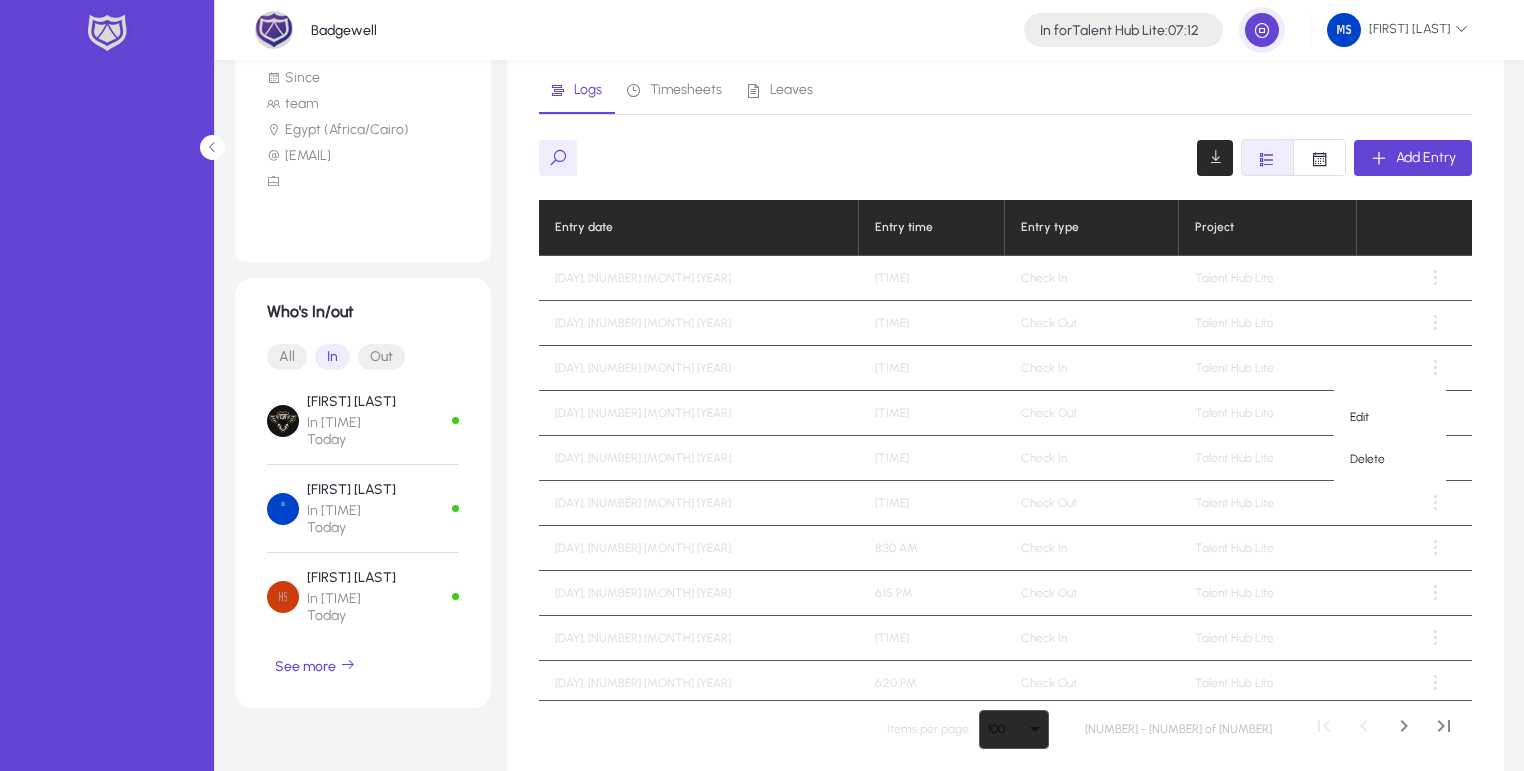 click on "Edit Delete" at bounding box center [1390, 438] 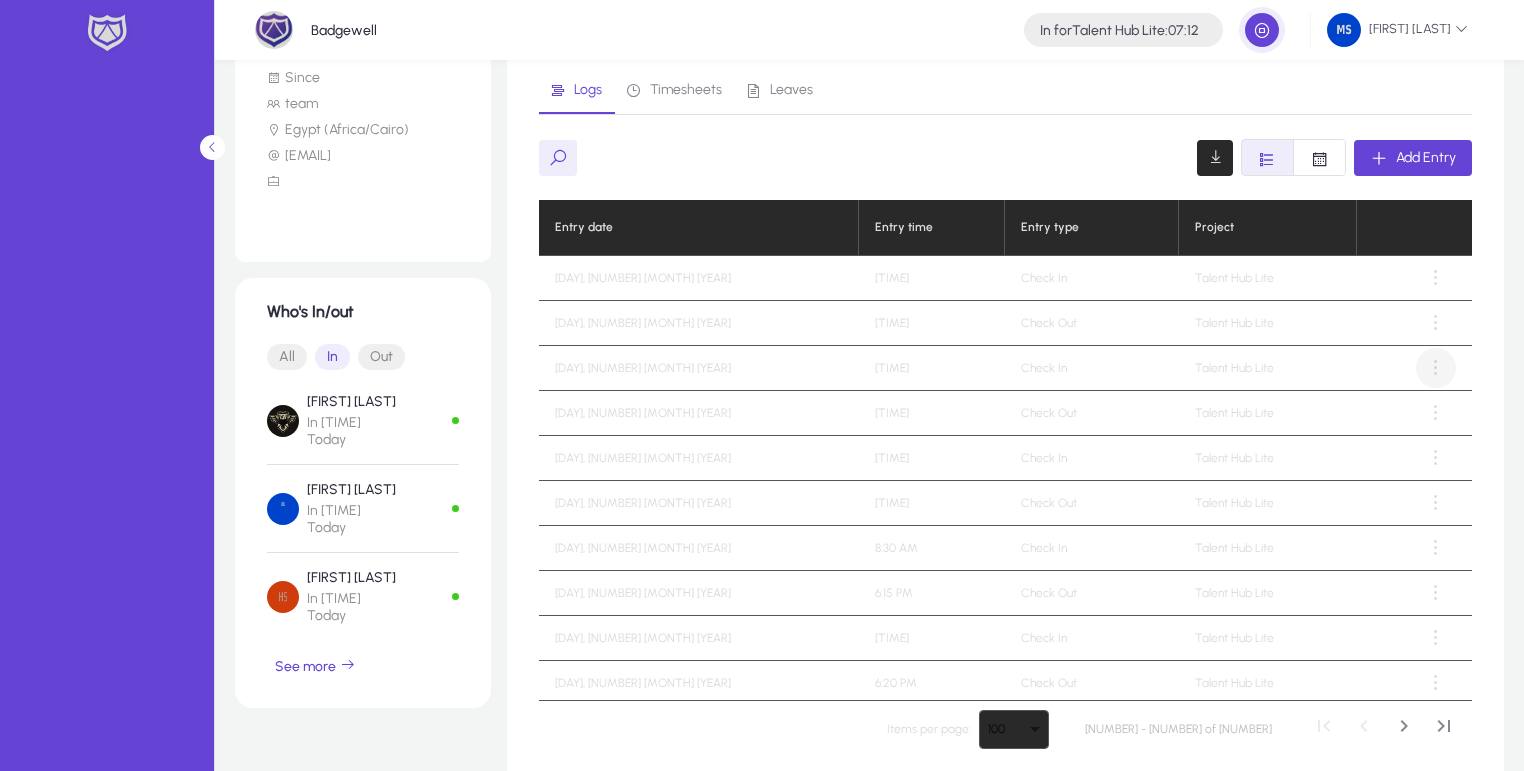 click 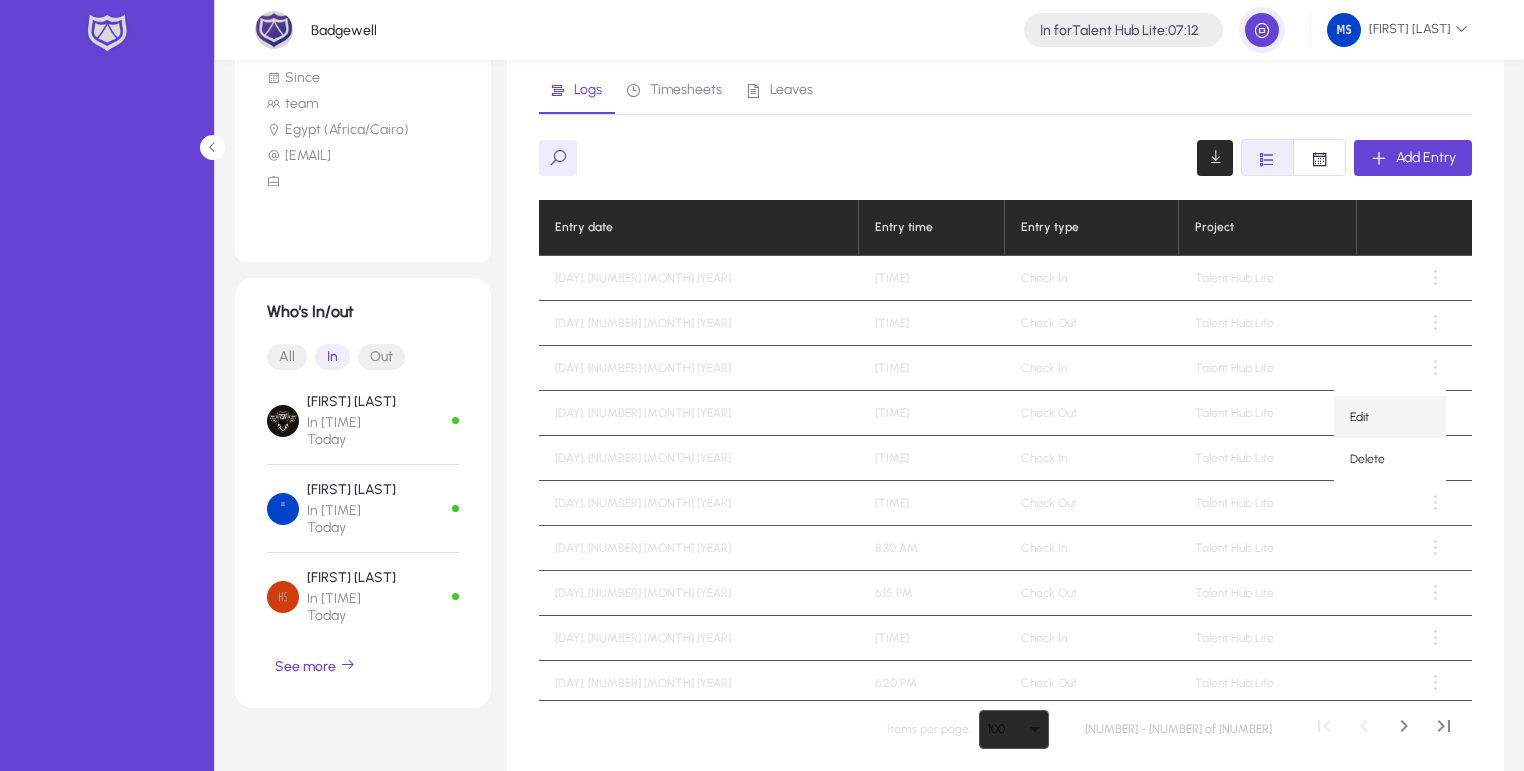 click on "Edit" at bounding box center (1390, 417) 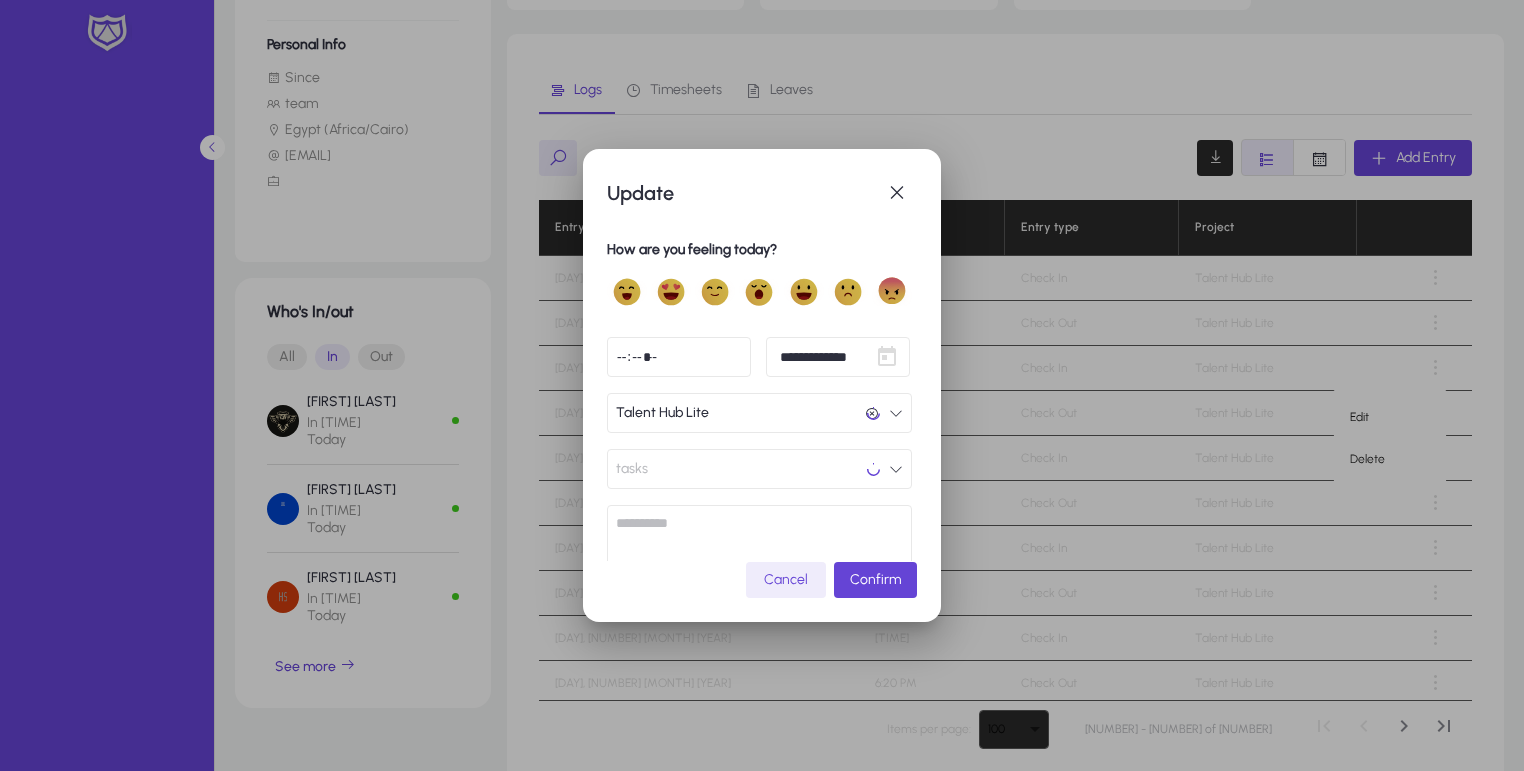 scroll, scrollTop: 0, scrollLeft: 0, axis: both 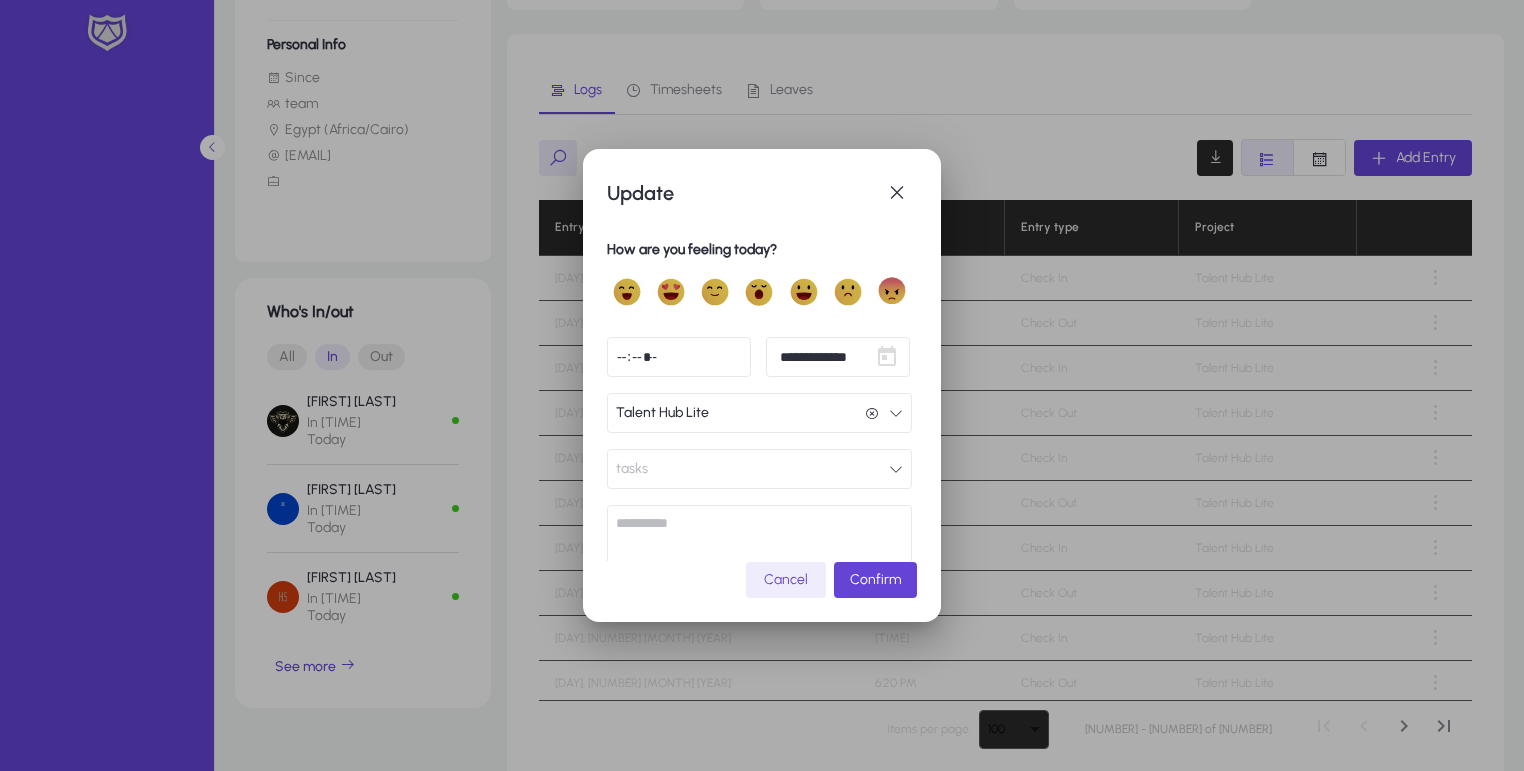 click at bounding box center (679, 357) 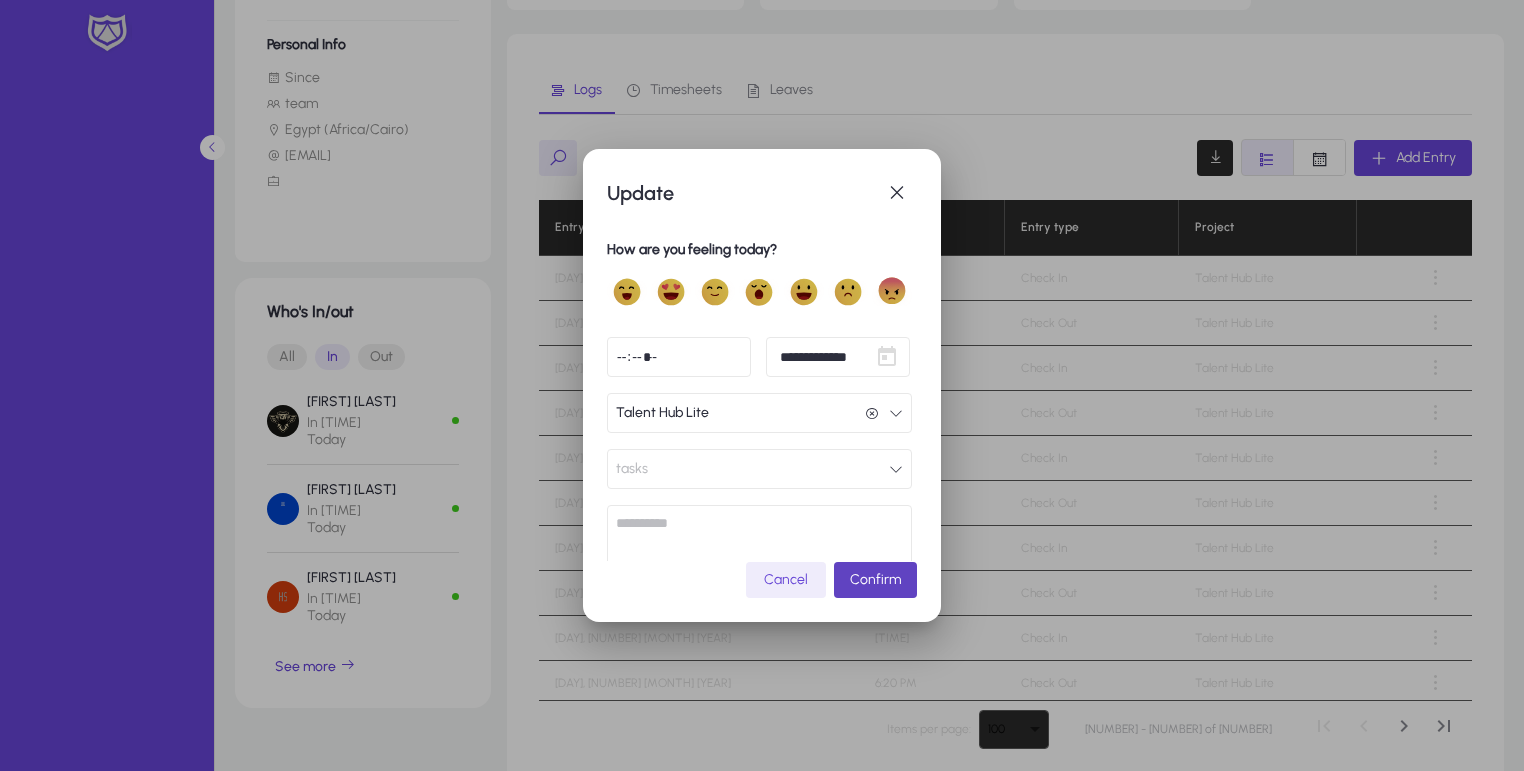 click on "Confirm" 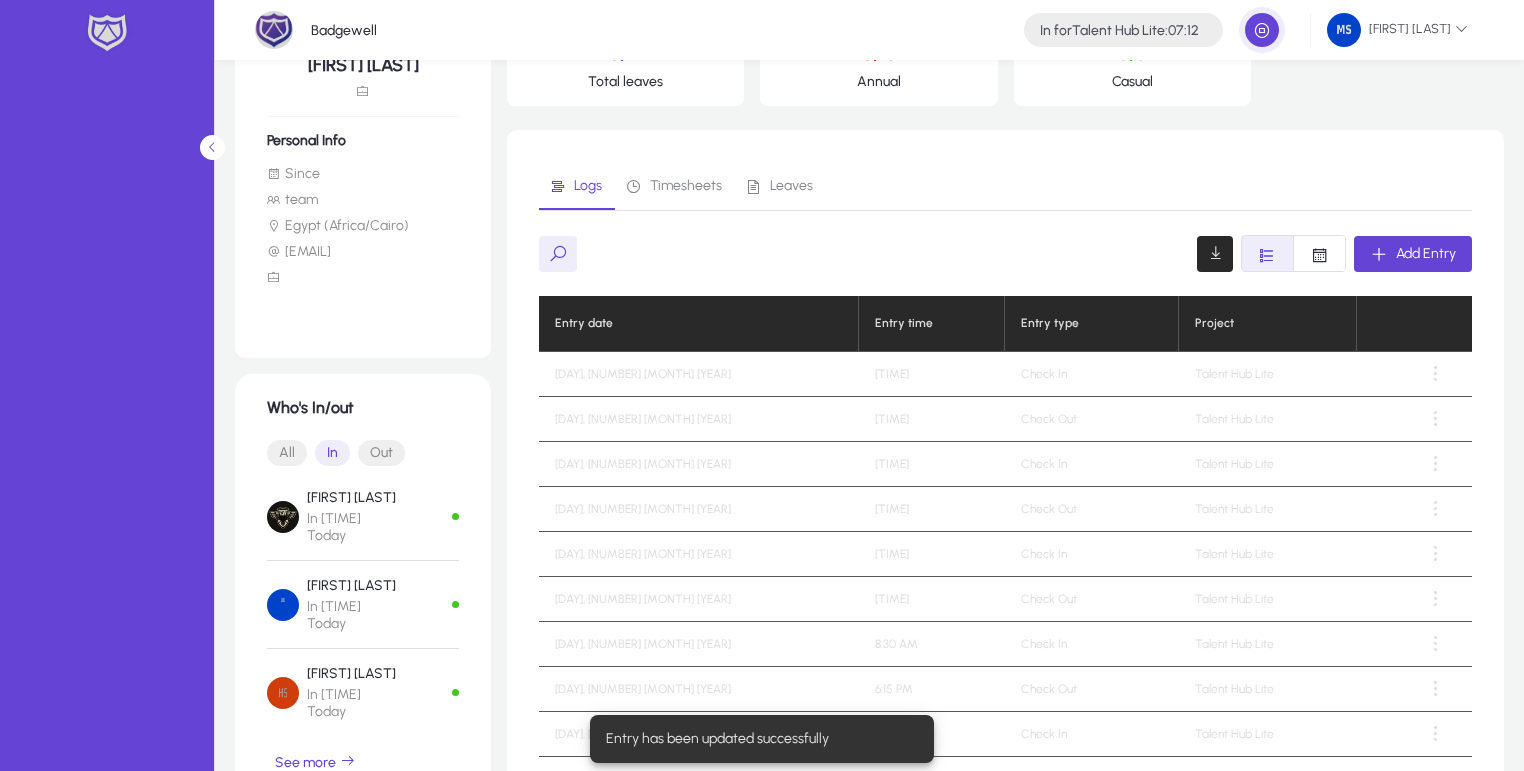 scroll, scrollTop: 192, scrollLeft: 0, axis: vertical 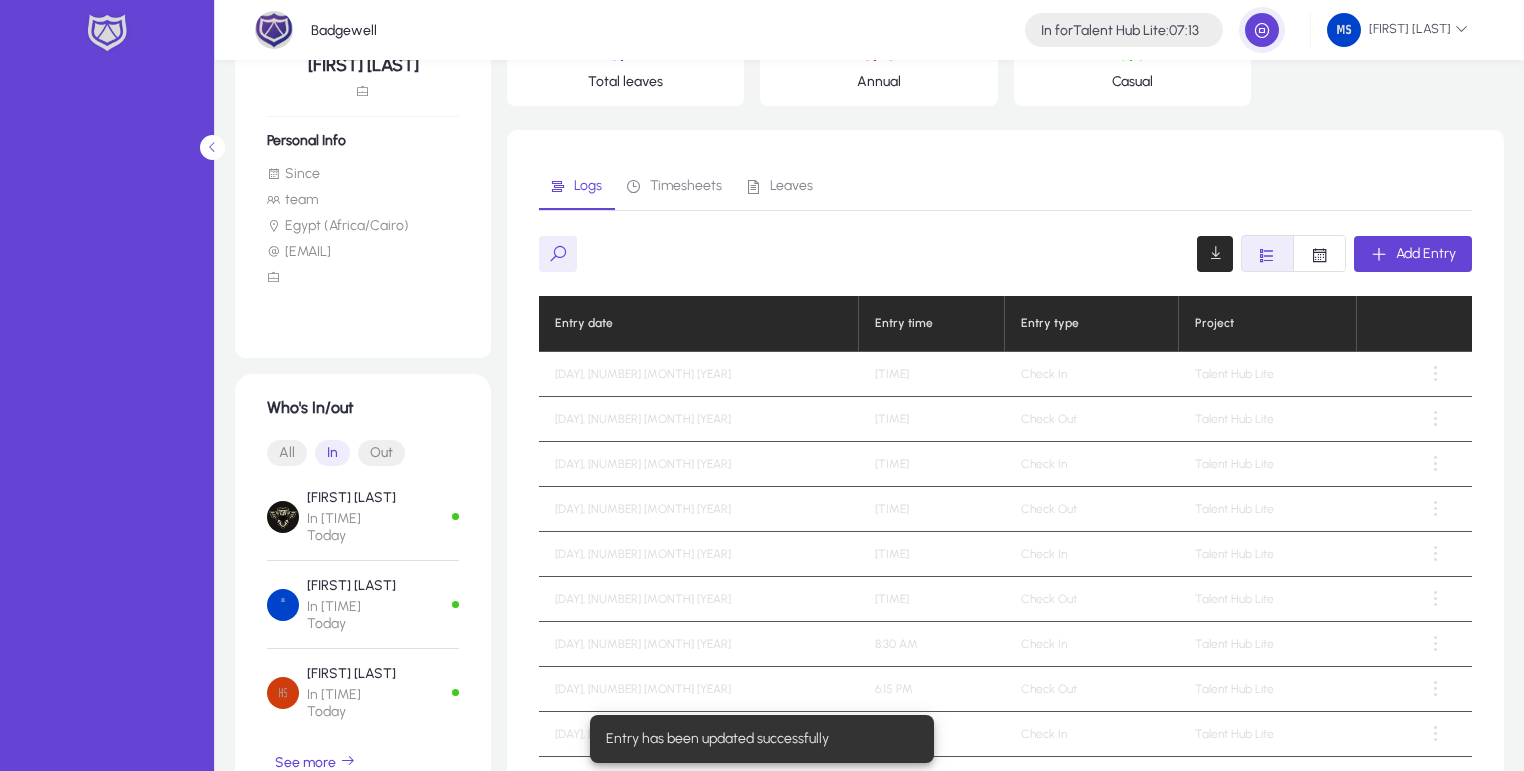 drag, startPoint x: 606, startPoint y: 411, endPoint x: 656, endPoint y: 464, distance: 72.862885 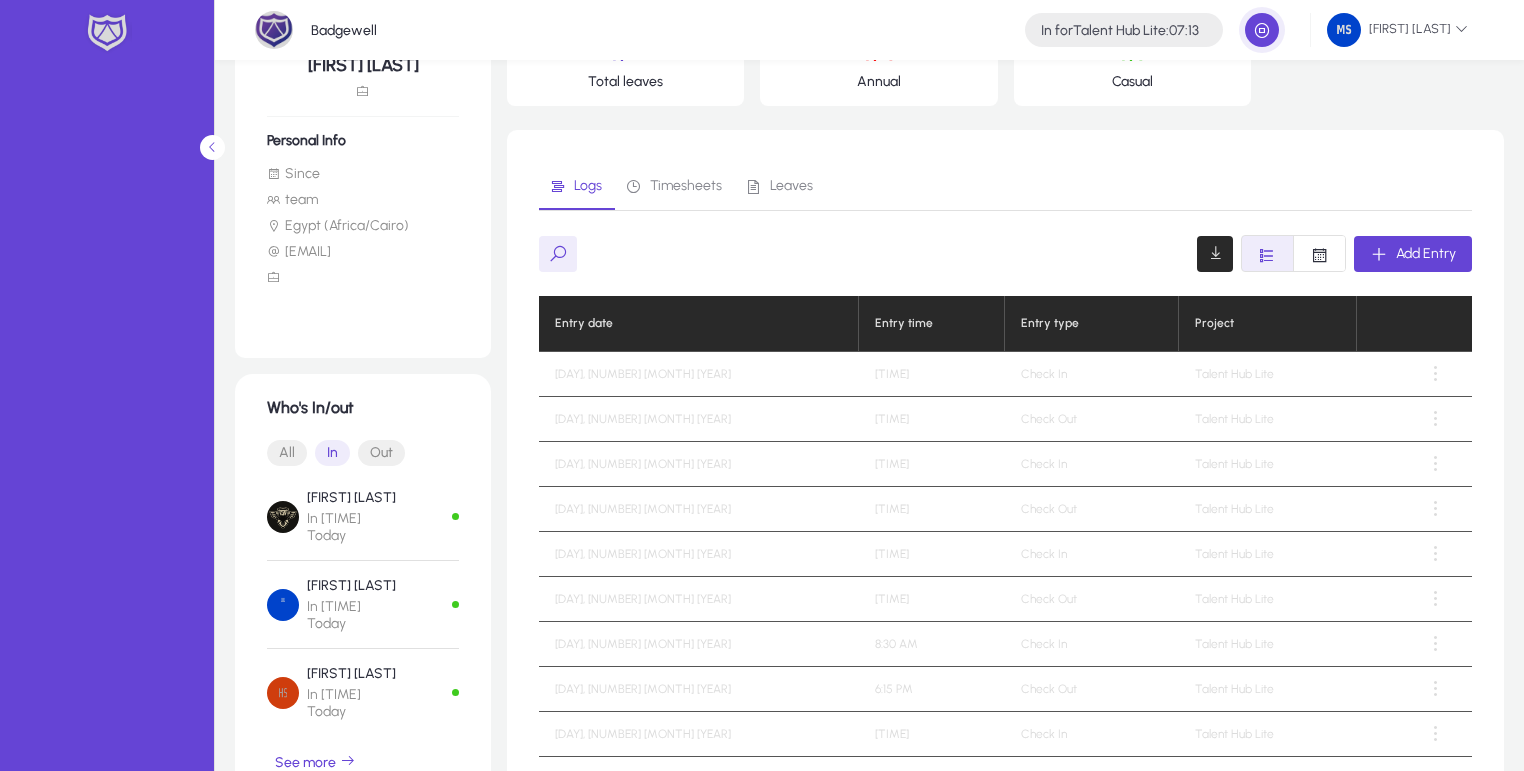 click on "[TIME]" 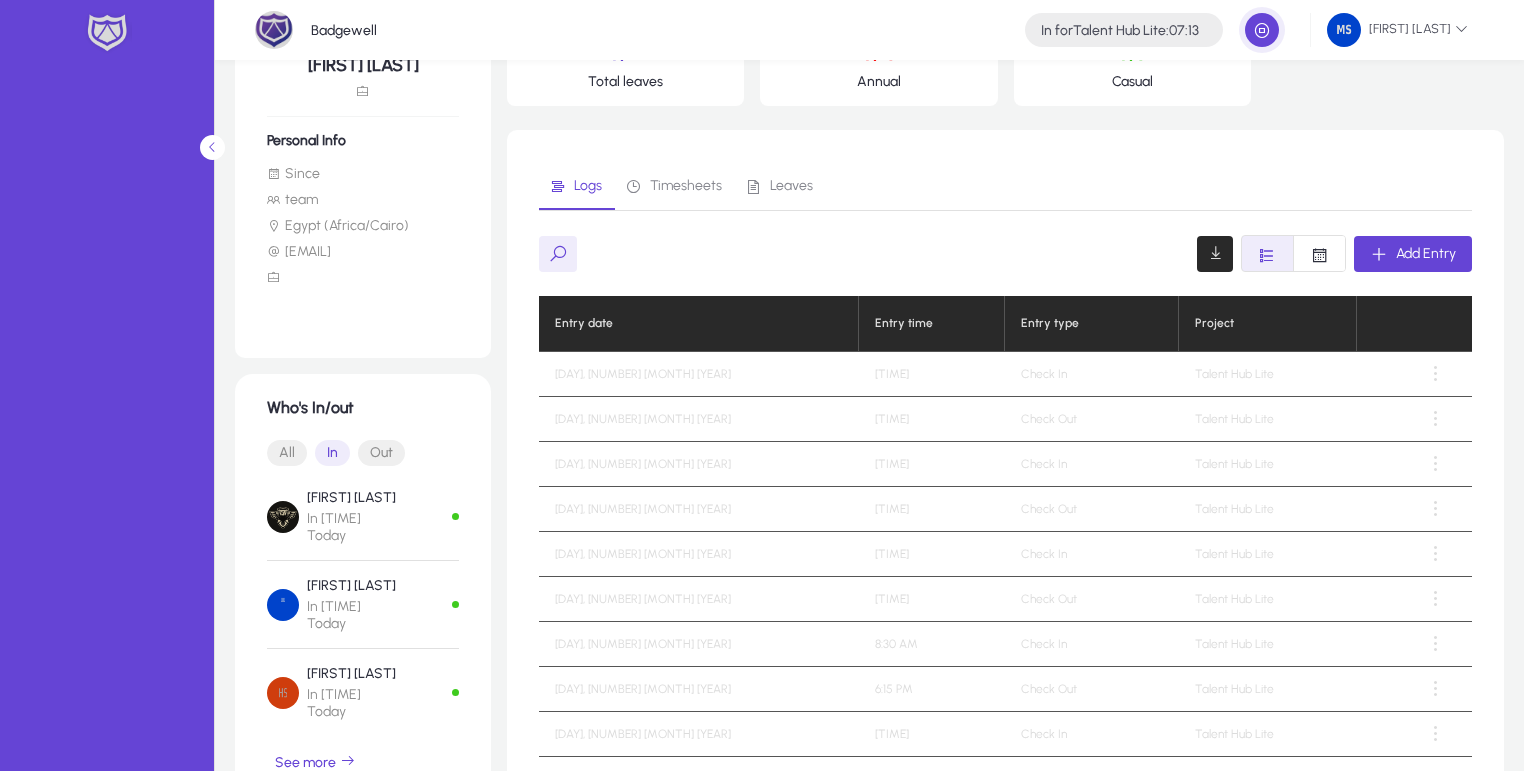 drag, startPoint x: 787, startPoint y: 375, endPoint x: 848, endPoint y: 378, distance: 61.073727 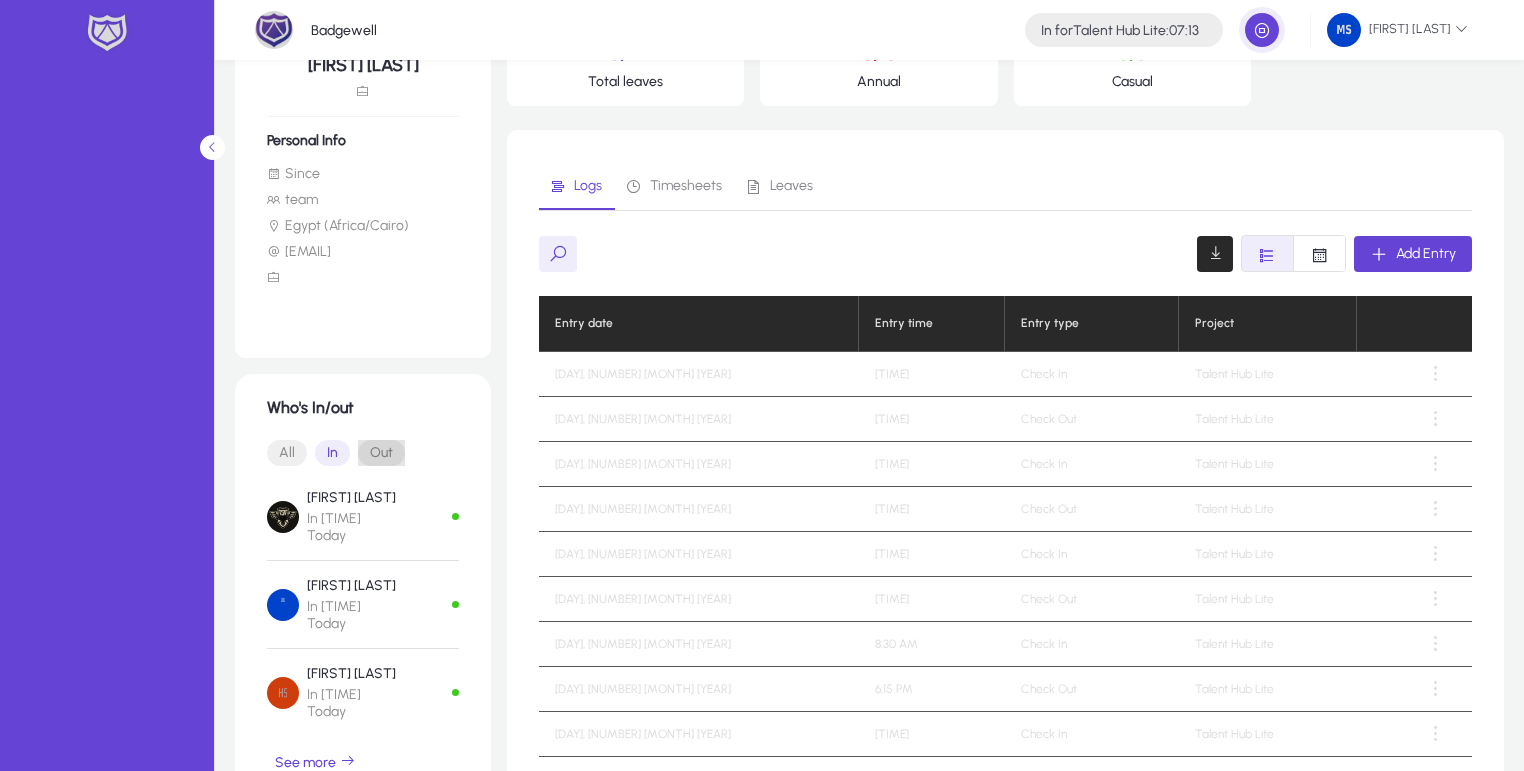 click on "Out" at bounding box center [381, 453] 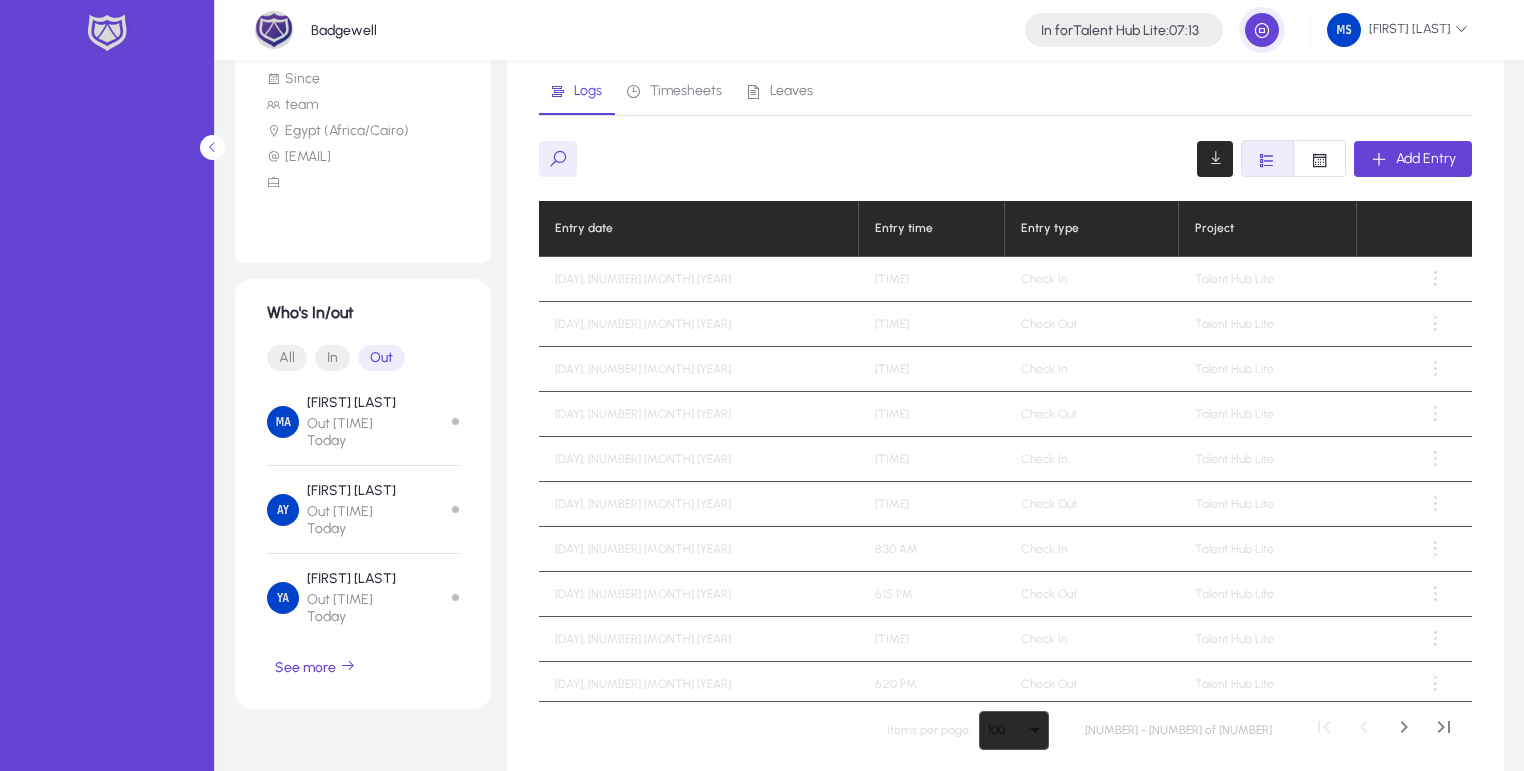 scroll, scrollTop: 288, scrollLeft: 0, axis: vertical 